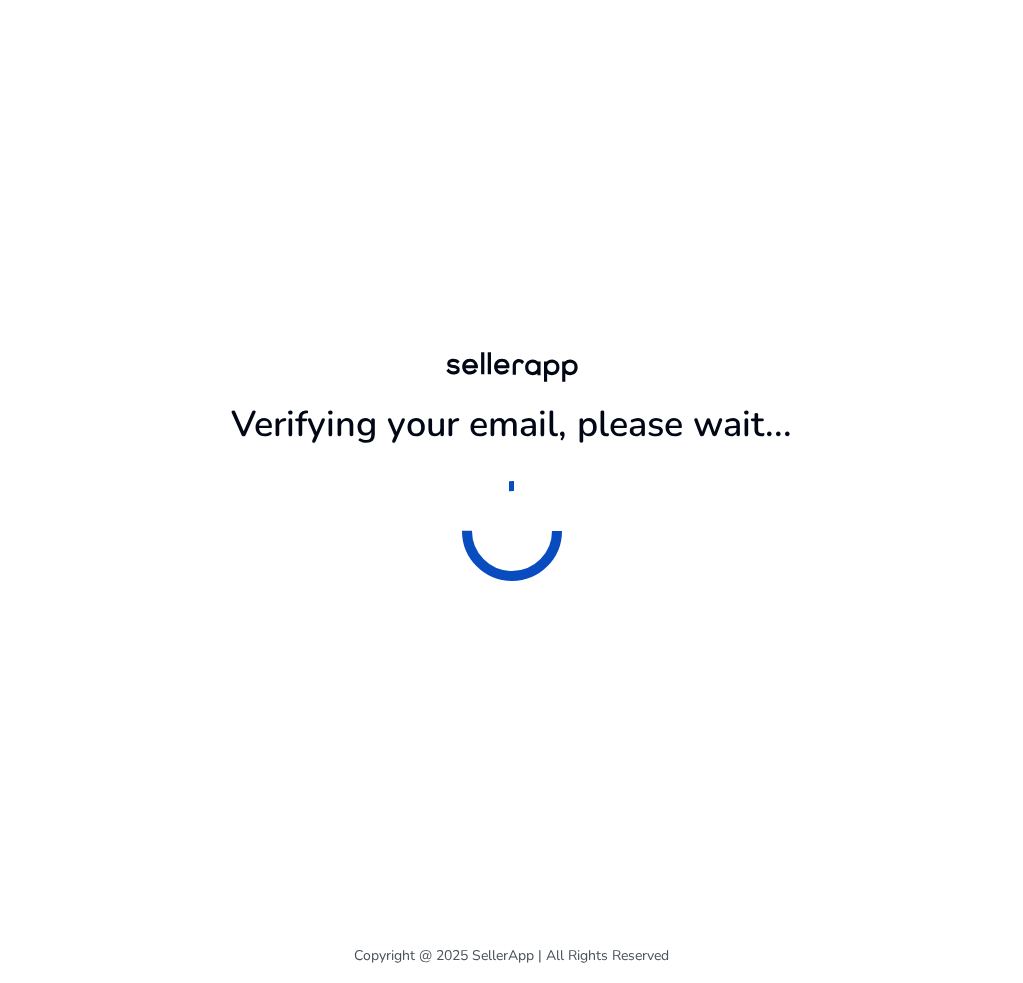 scroll, scrollTop: 0, scrollLeft: 0, axis: both 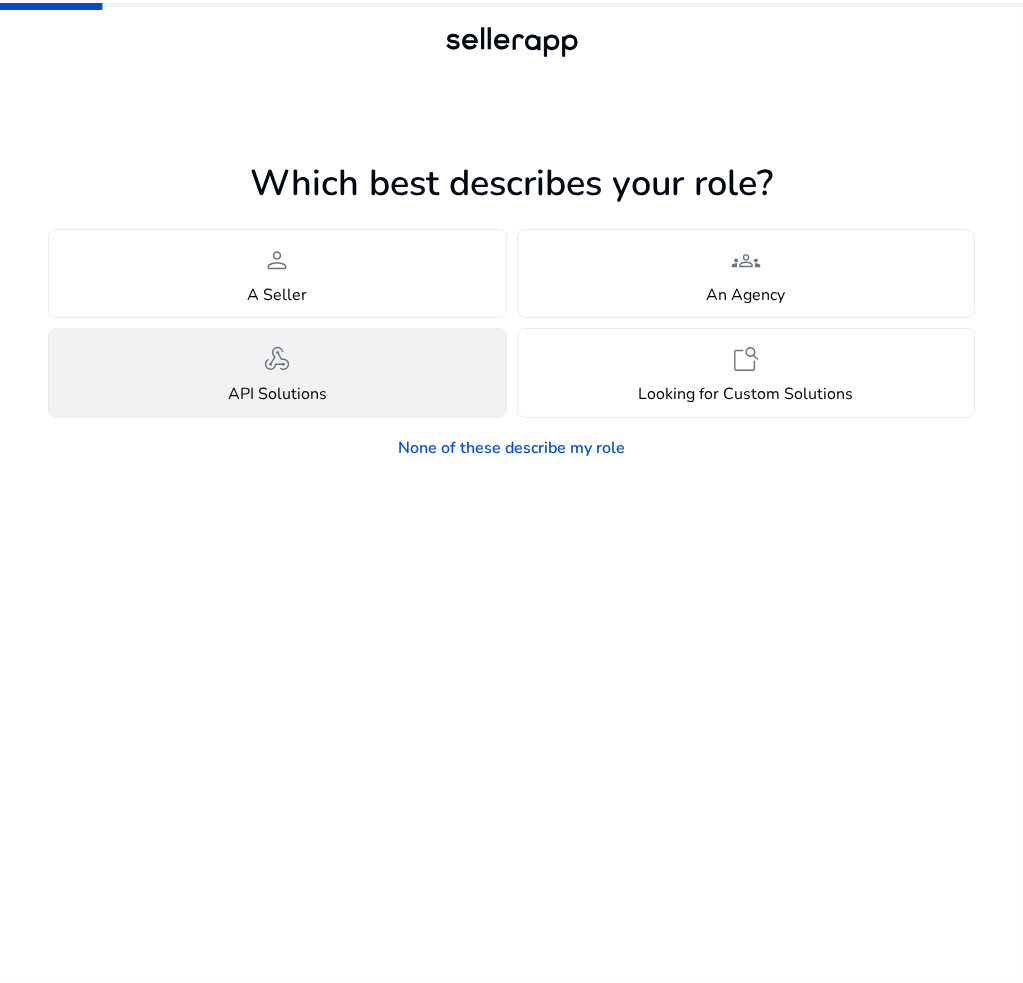 click on "webhook  API Solutions" 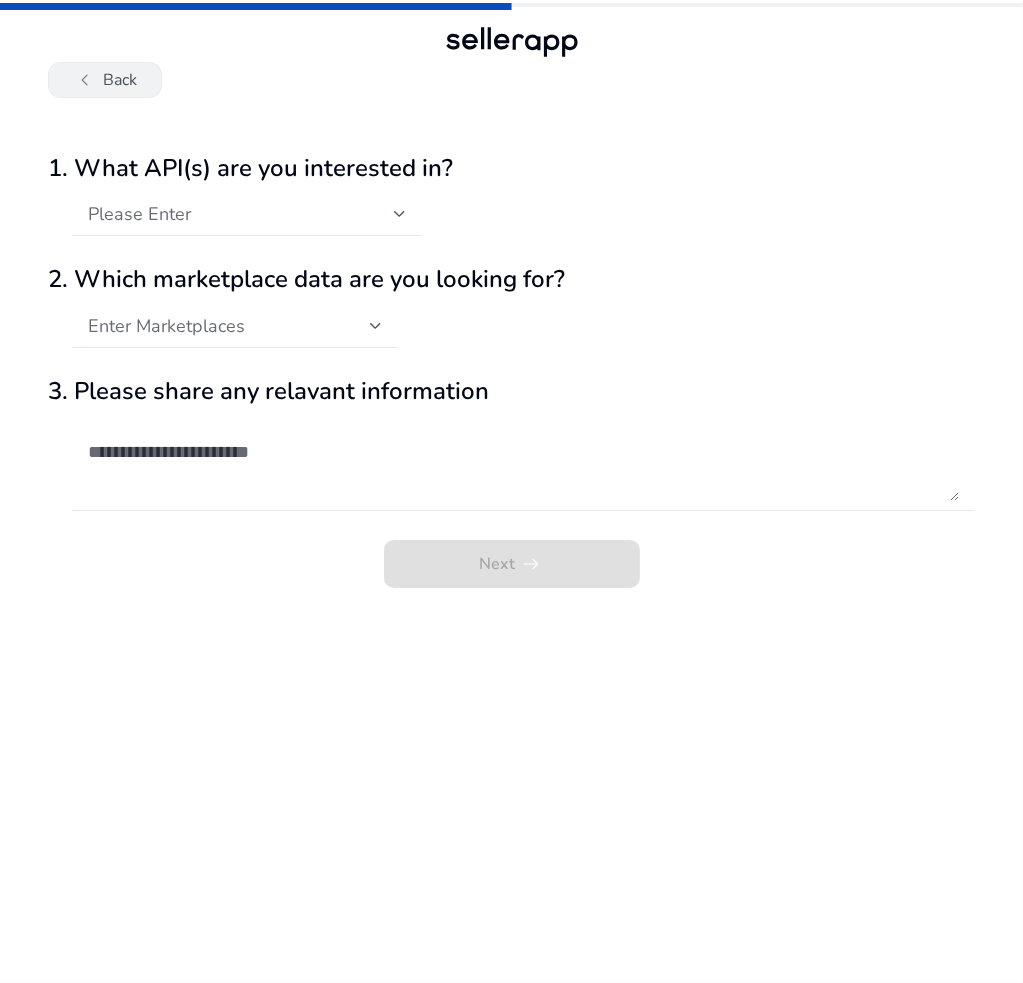 click on "chevron_left   Back" 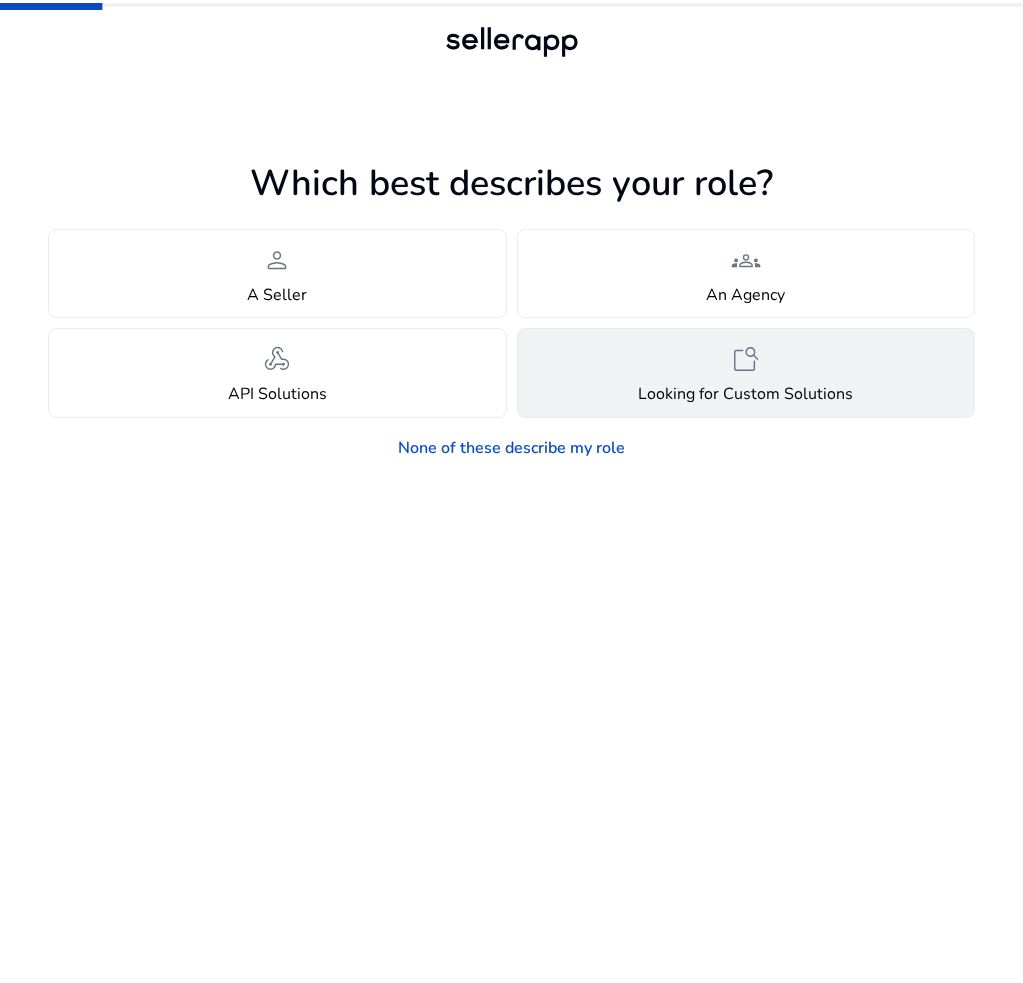 click on "feature_search" 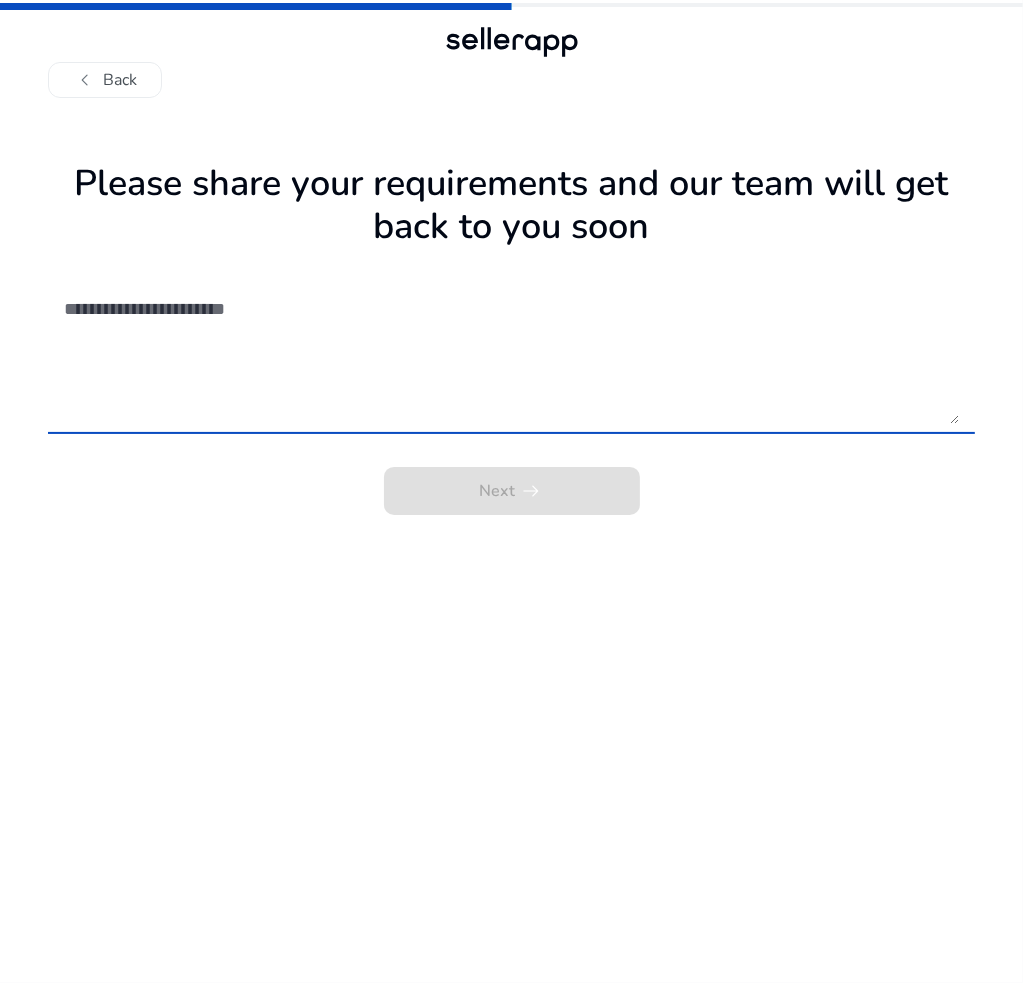 click at bounding box center (511, 353) 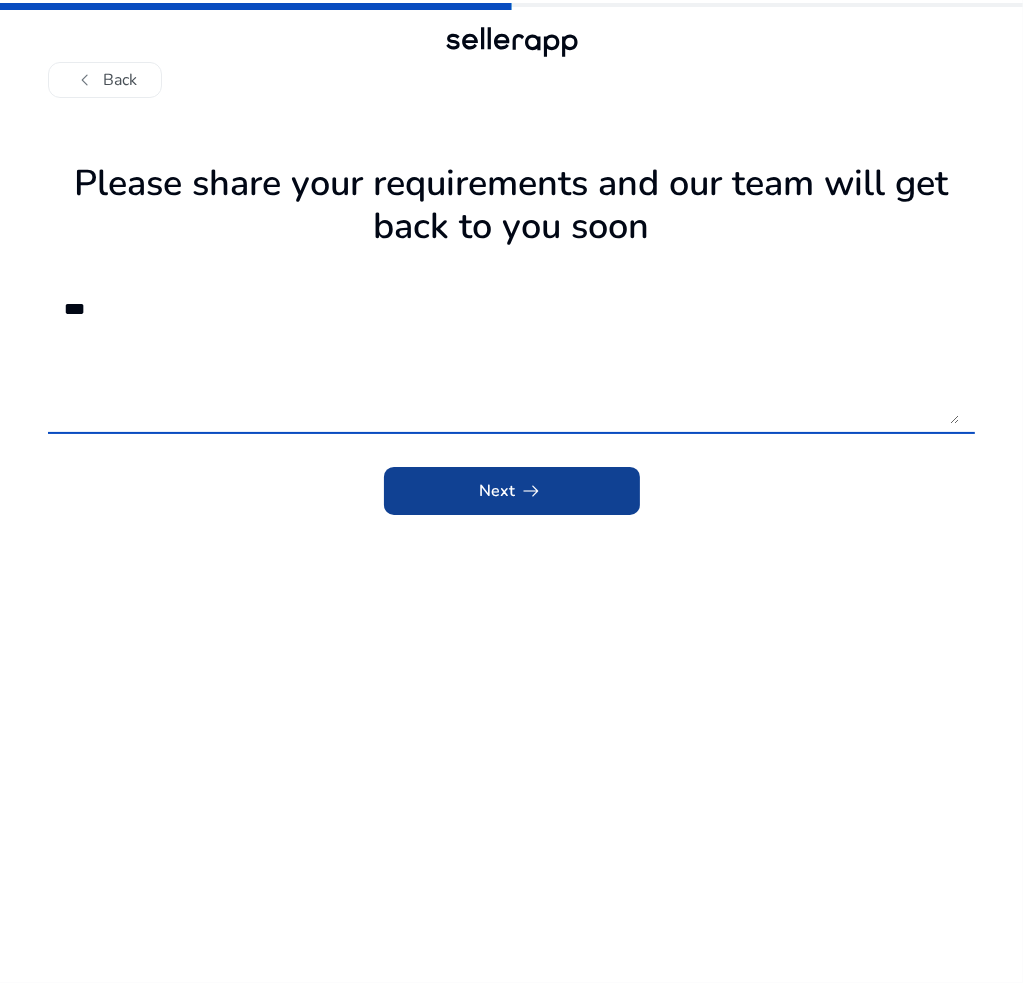 type on "***" 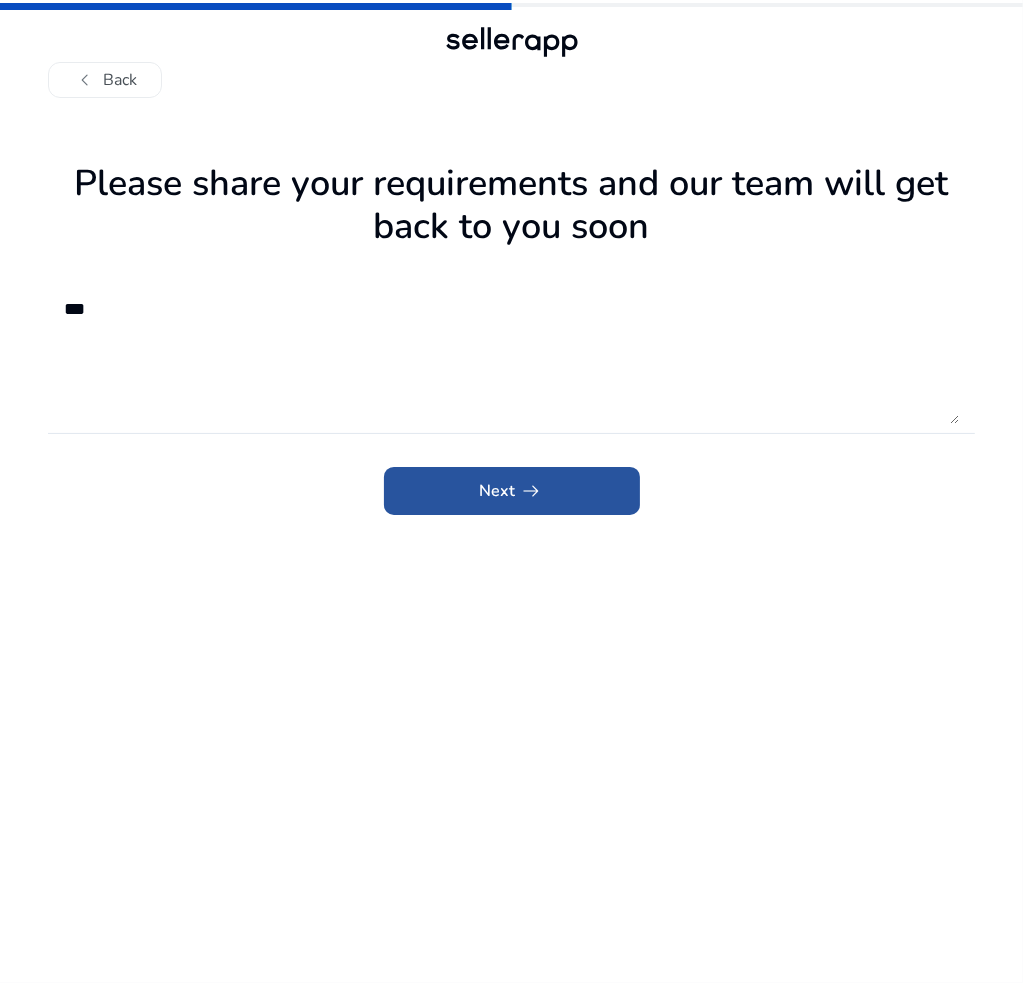 click 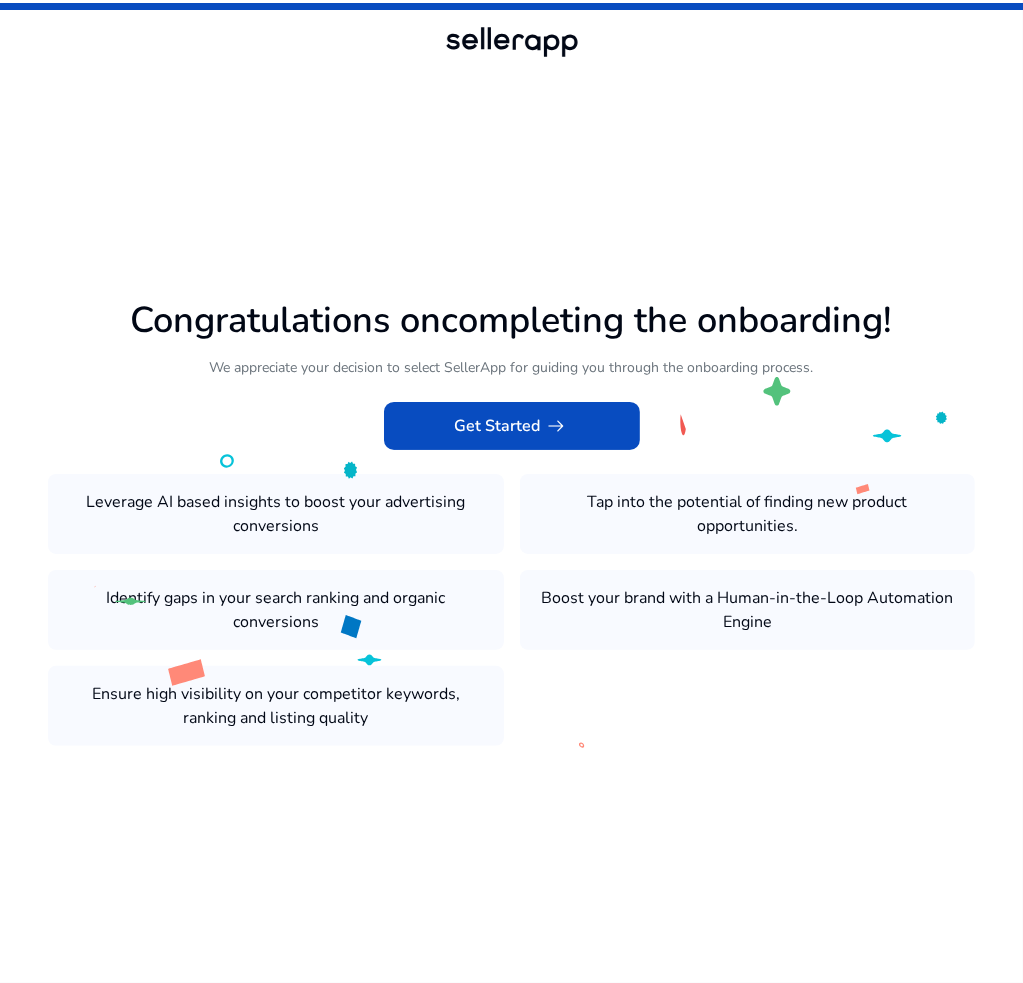 click 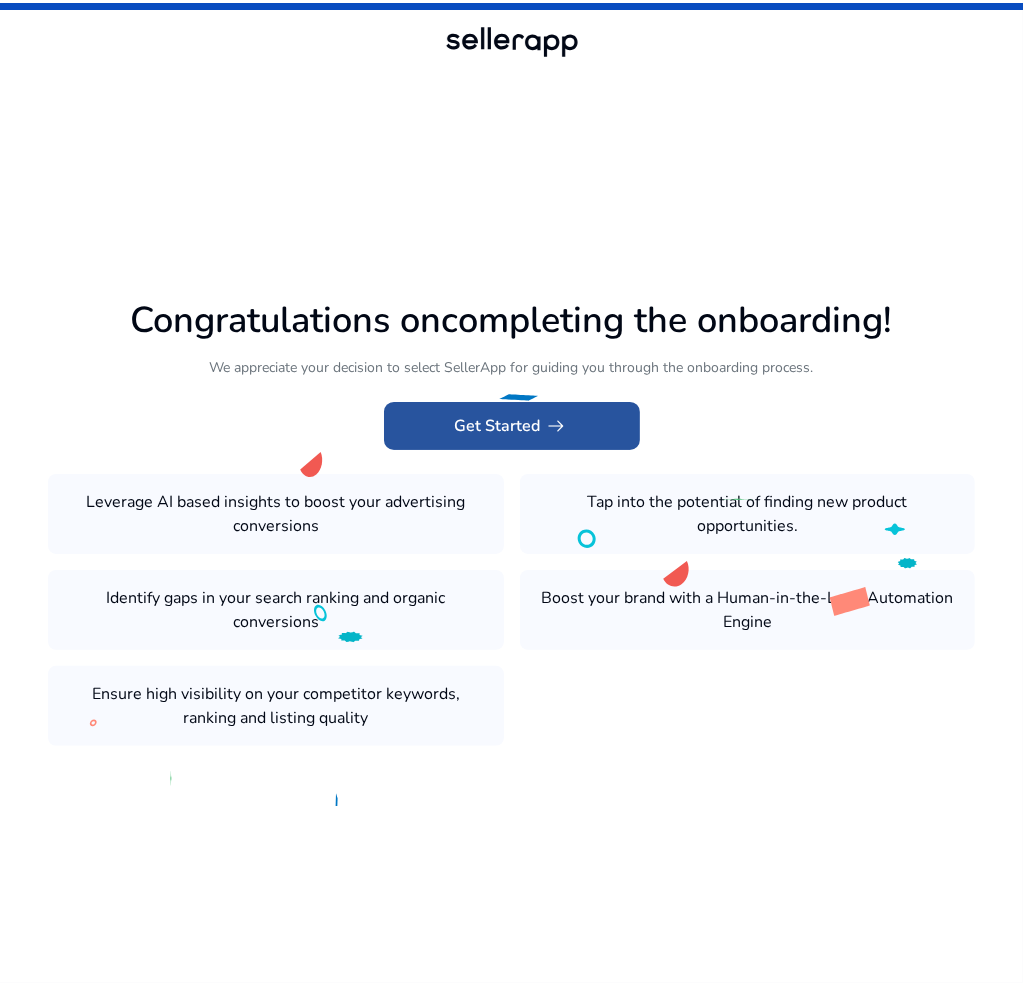 click 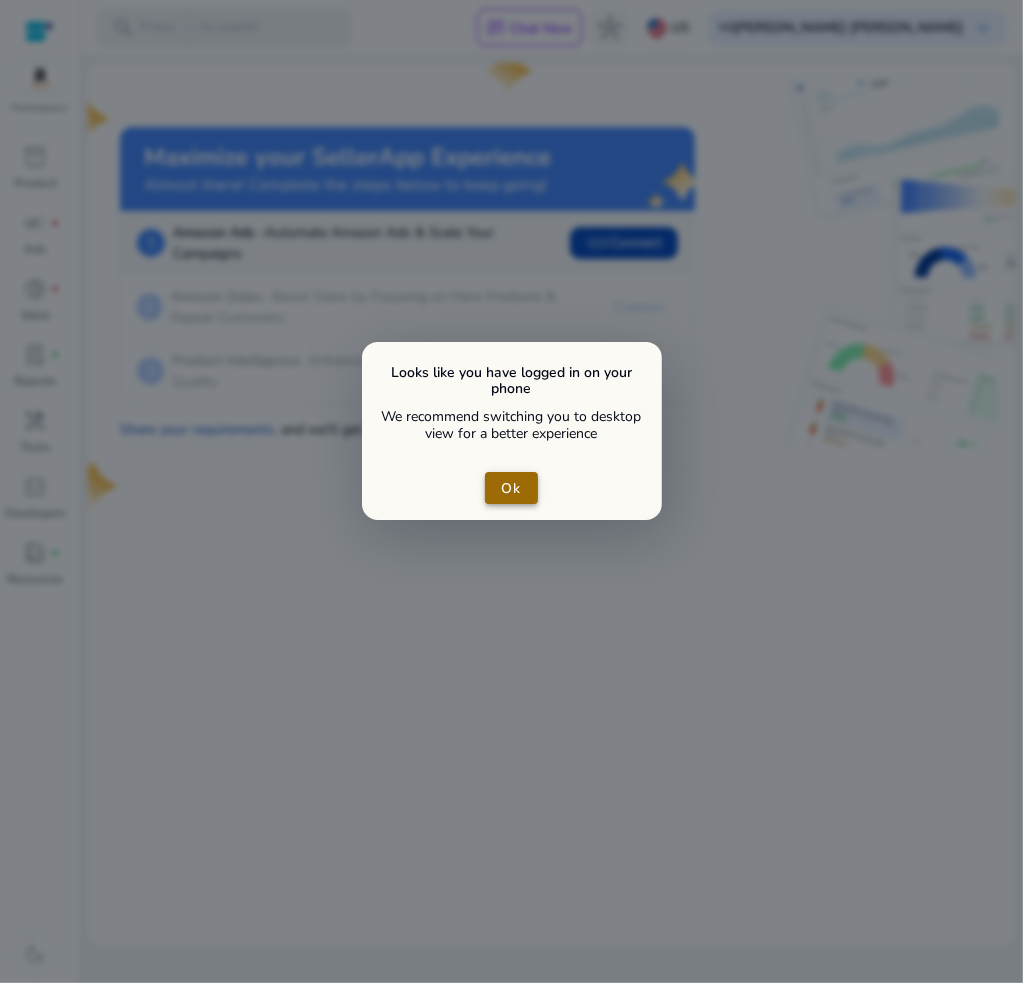 click on "Ok" at bounding box center [511, 488] 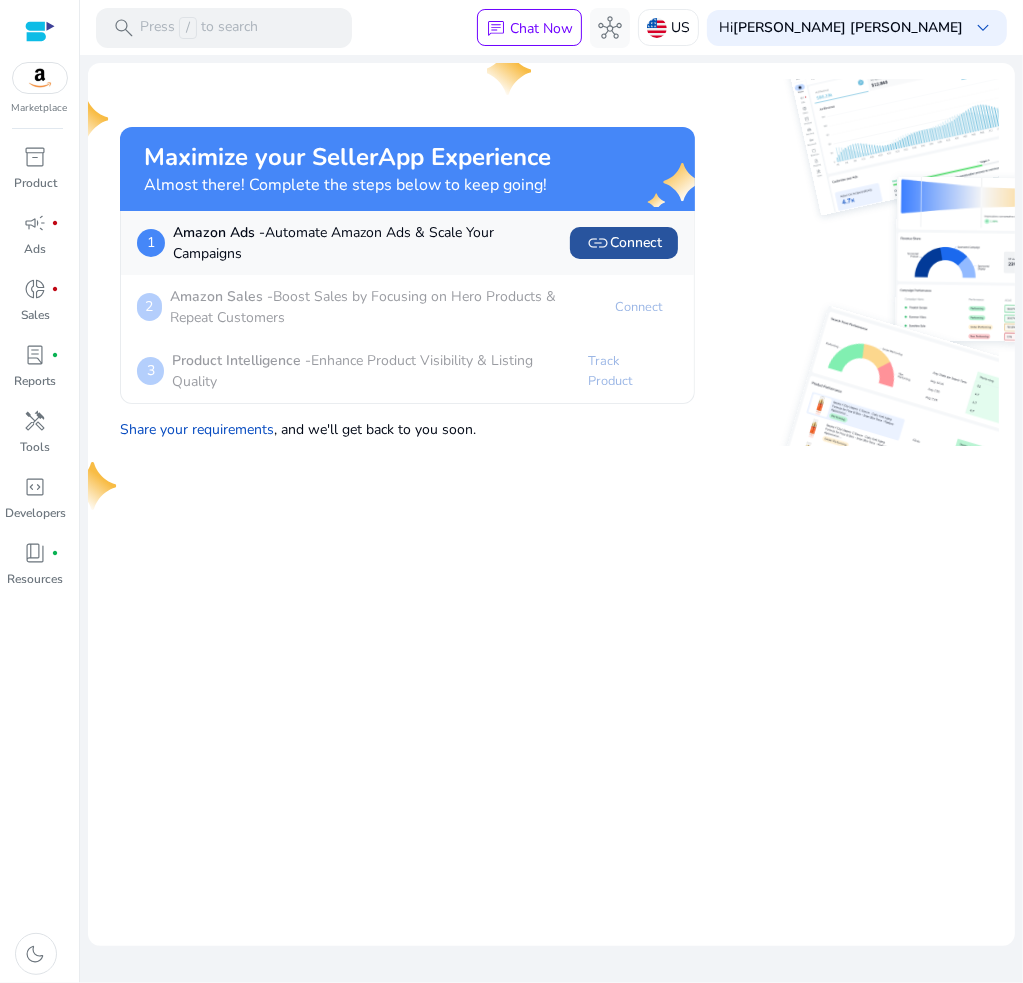 click on "link" 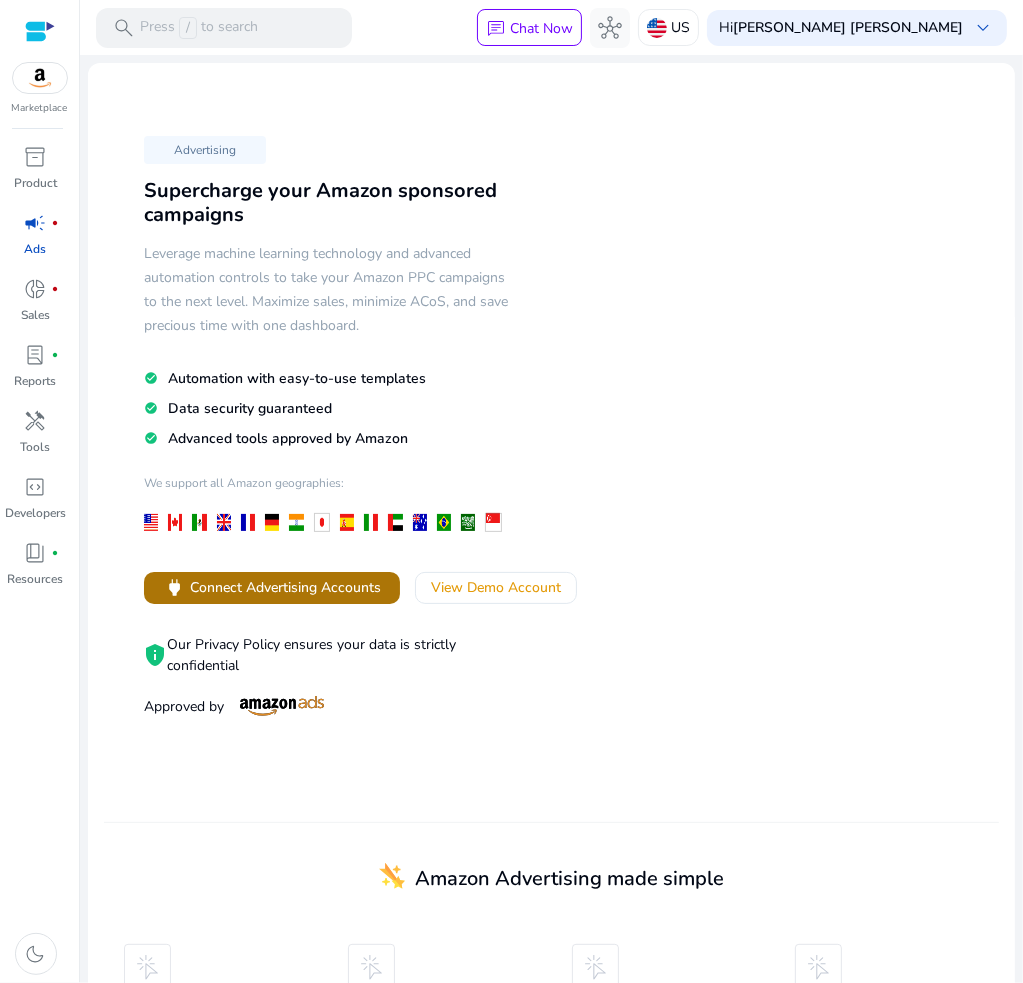 click on "Connect Advertising Accounts" 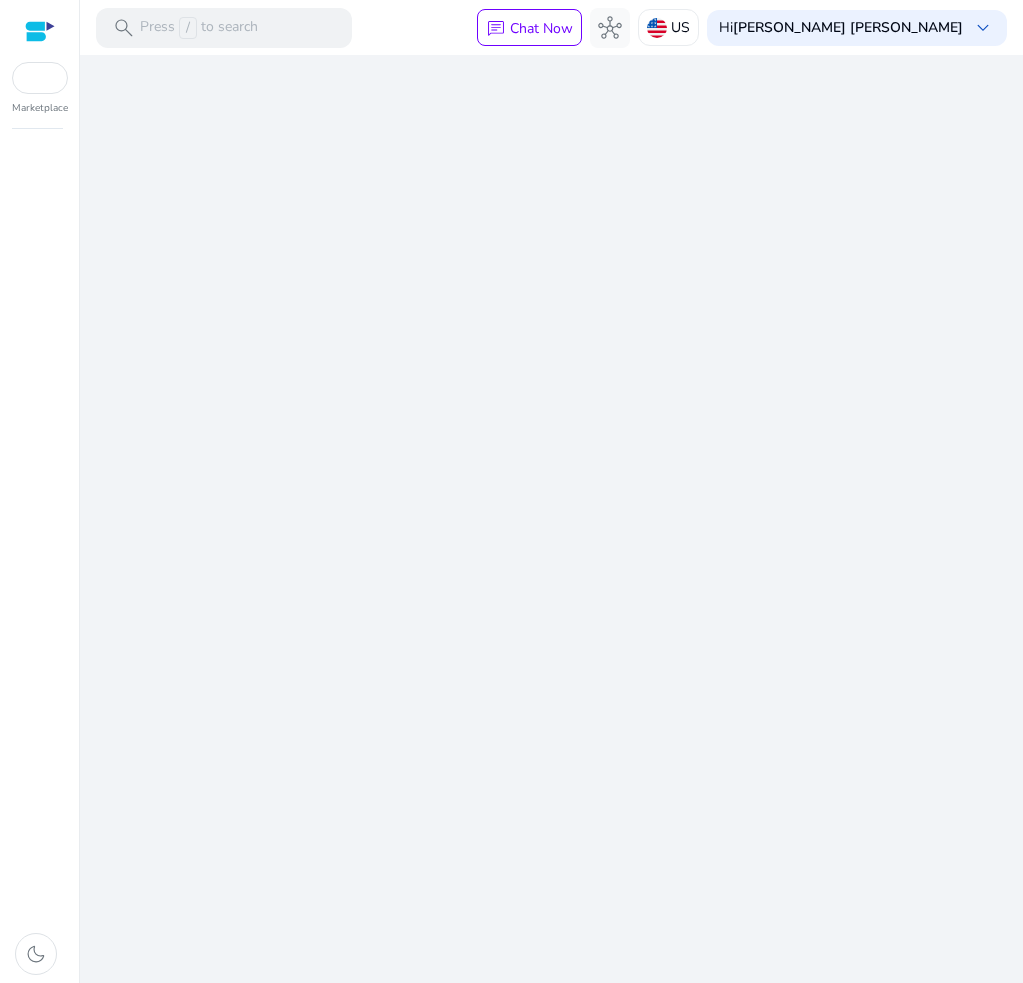 scroll, scrollTop: 0, scrollLeft: 0, axis: both 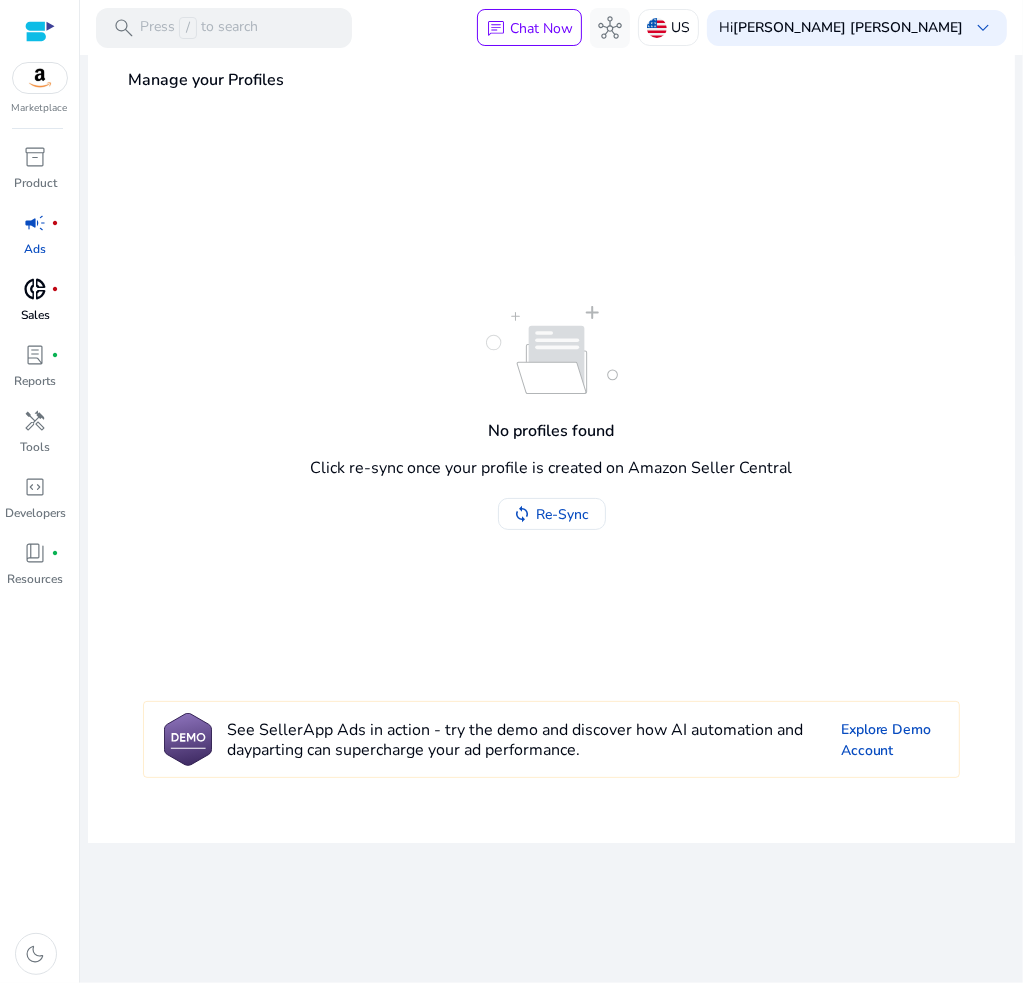 click on "fiber_manual_record" at bounding box center [56, 289] 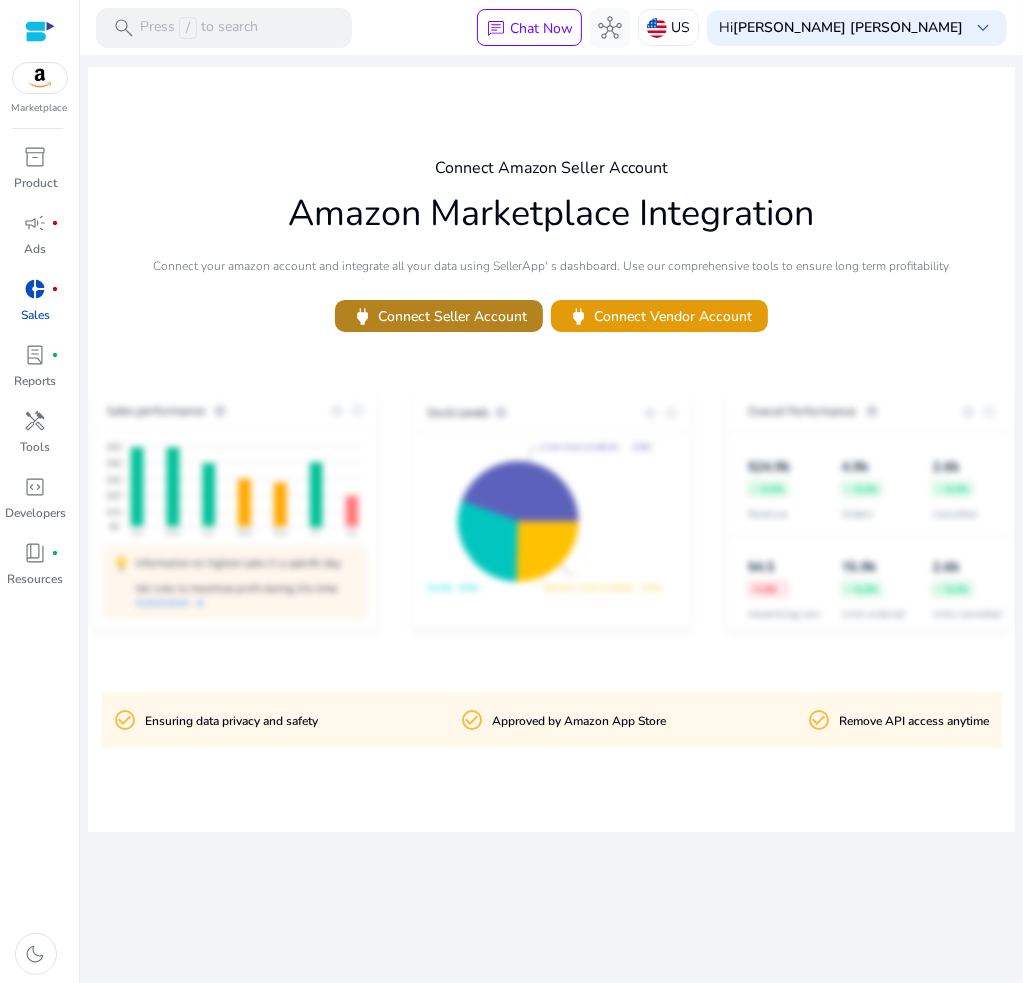 click on "power   Connect Seller Account" 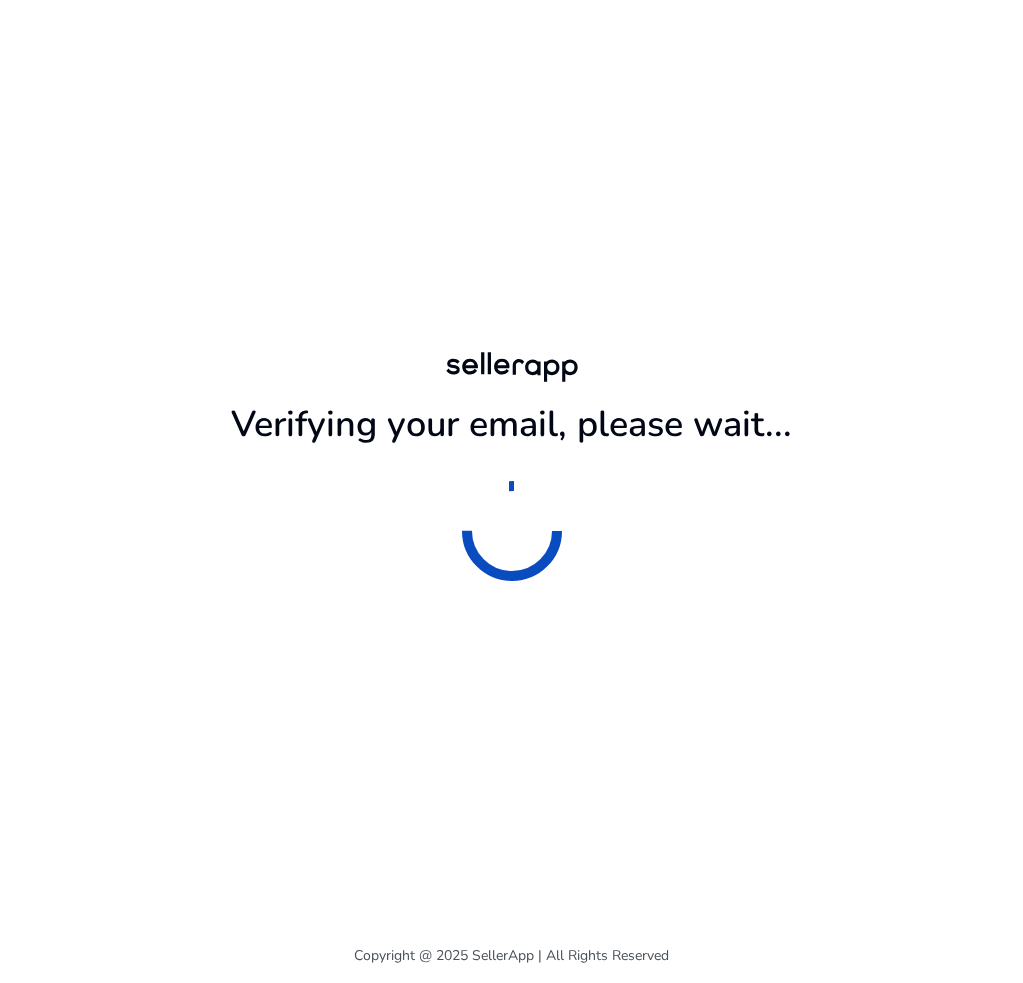 scroll, scrollTop: 0, scrollLeft: 0, axis: both 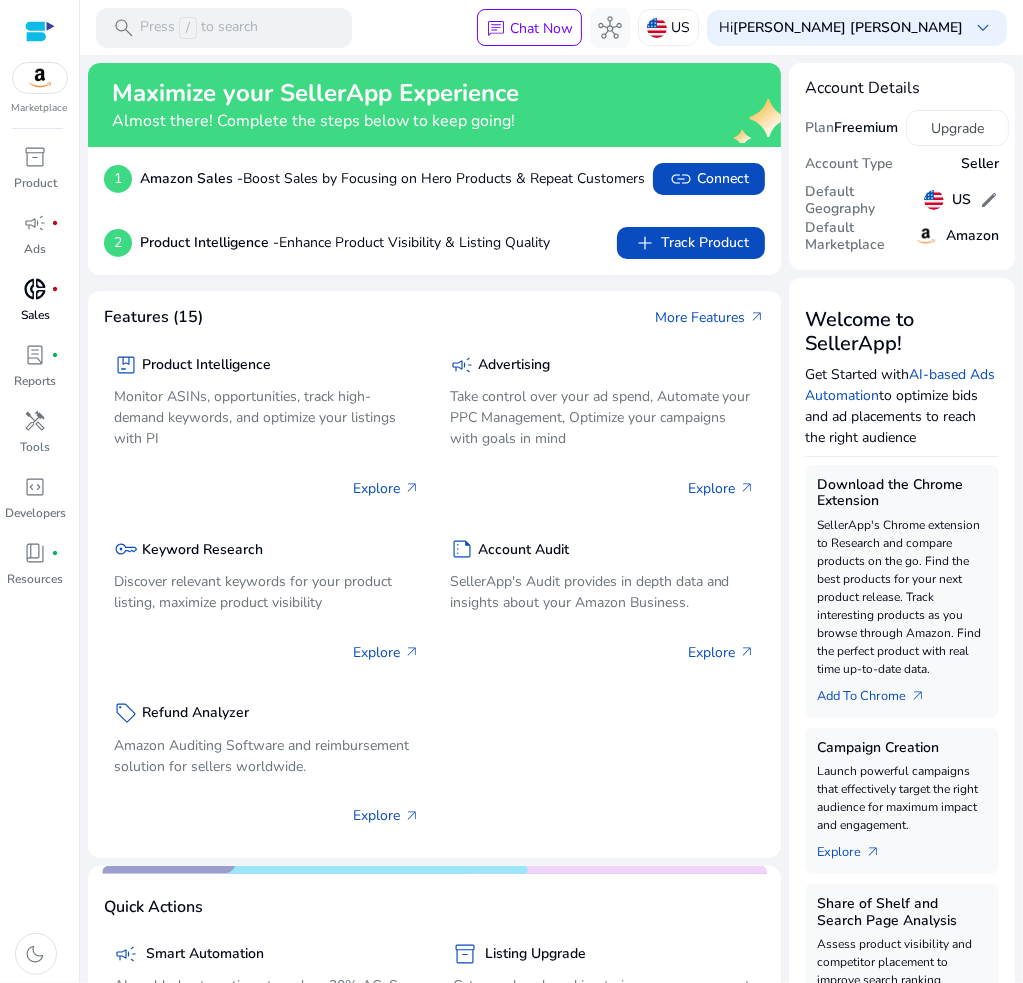 click on "donut_small   fiber_manual_record" at bounding box center (36, 289) 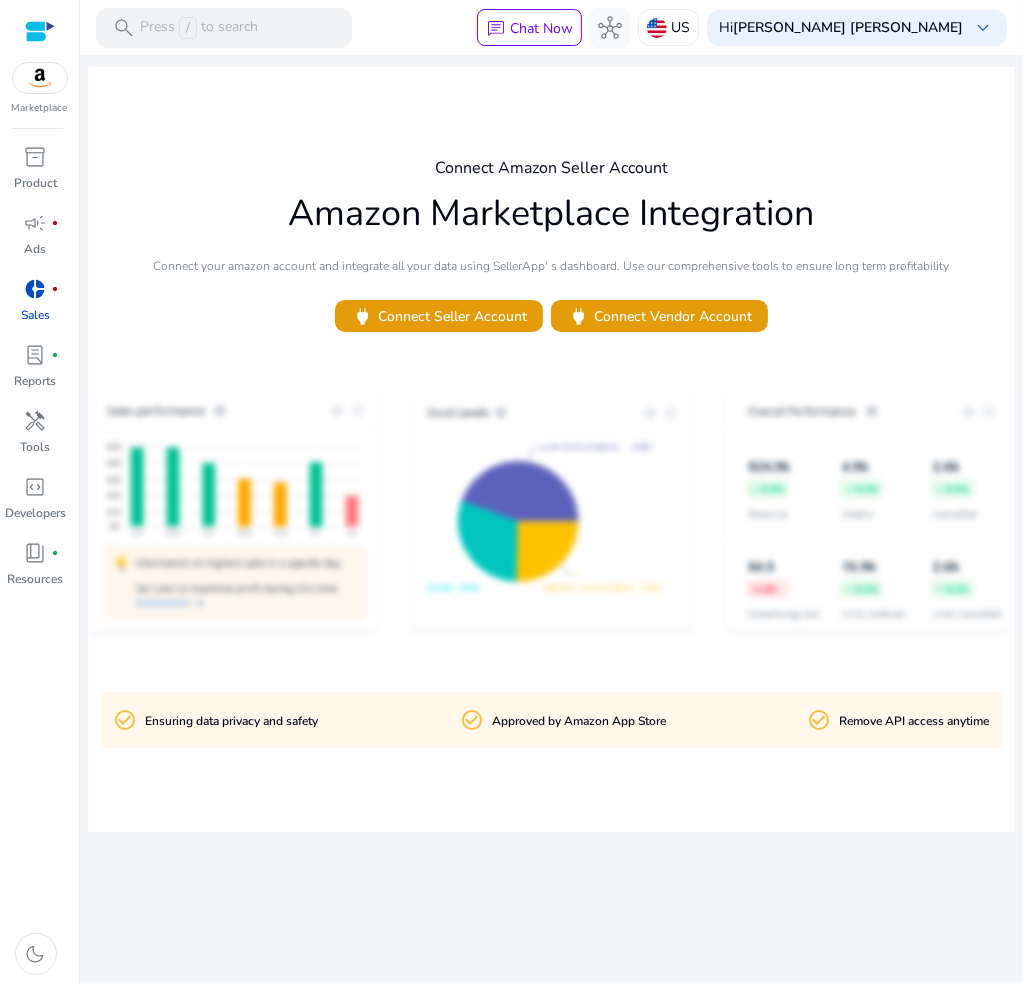 click on "Marketplace  inventory_2   Product   campaign   fiber_manual_record   Ads   donut_small   fiber_manual_record   Sales   lab_profile   fiber_manual_record   Reports   handyman   Tools   code_blocks   Developers   book_4   fiber_manual_record   Resources   dark_mode" at bounding box center (40, 491) 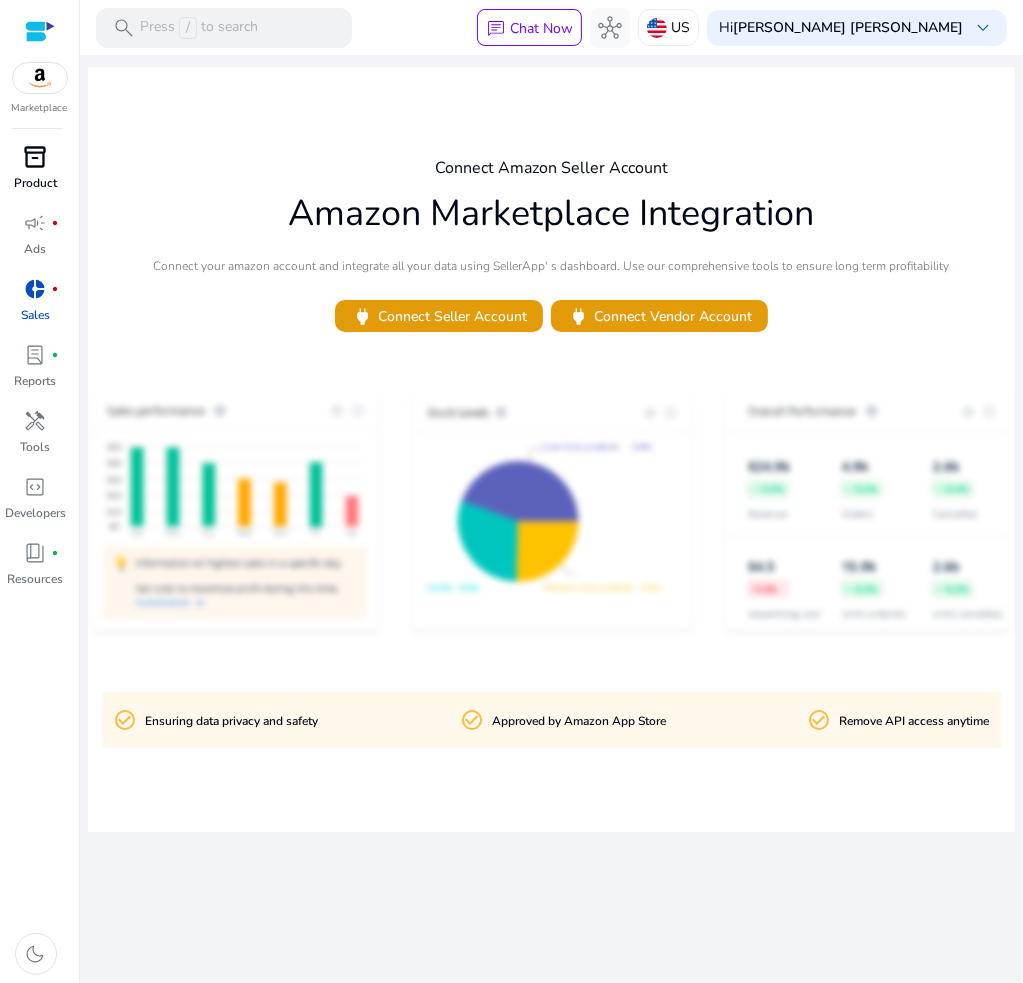 click on "inventory_2" at bounding box center (36, 157) 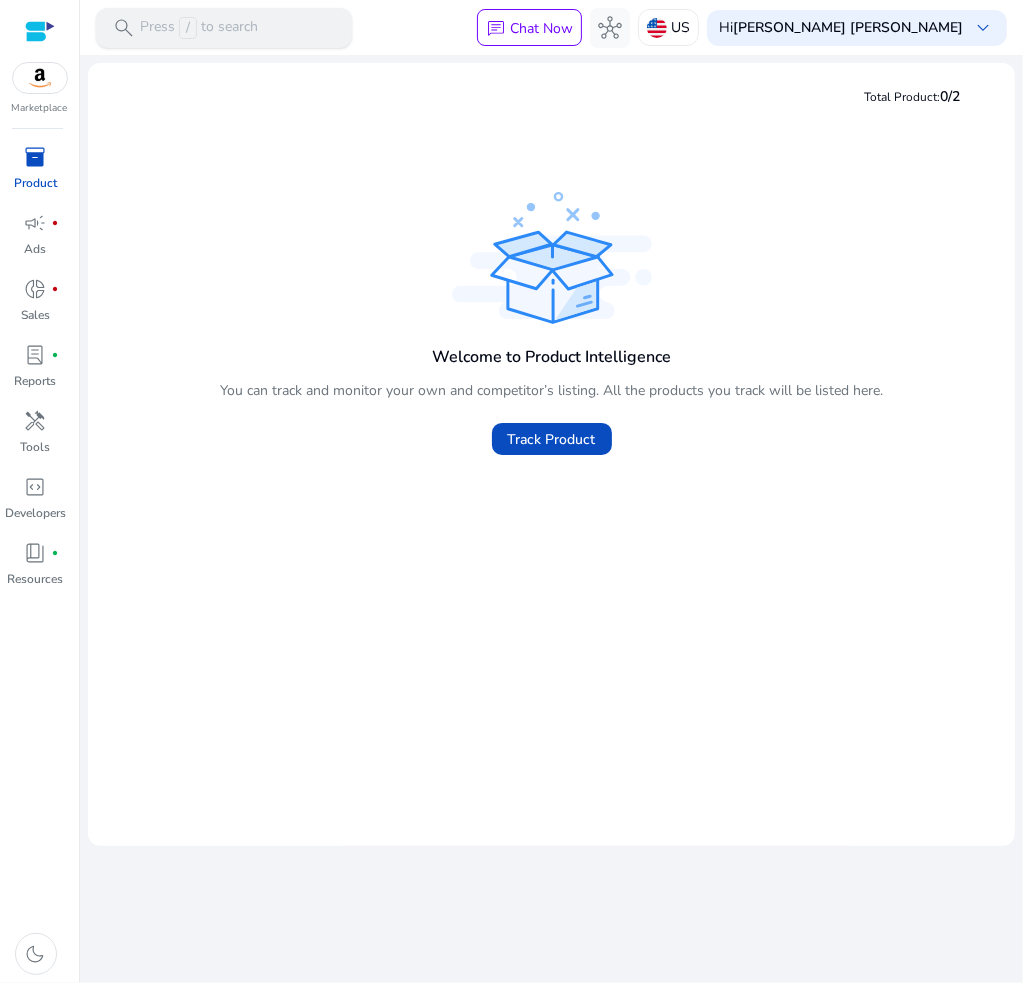 click on "search   Press  /  to search" at bounding box center (224, 28) 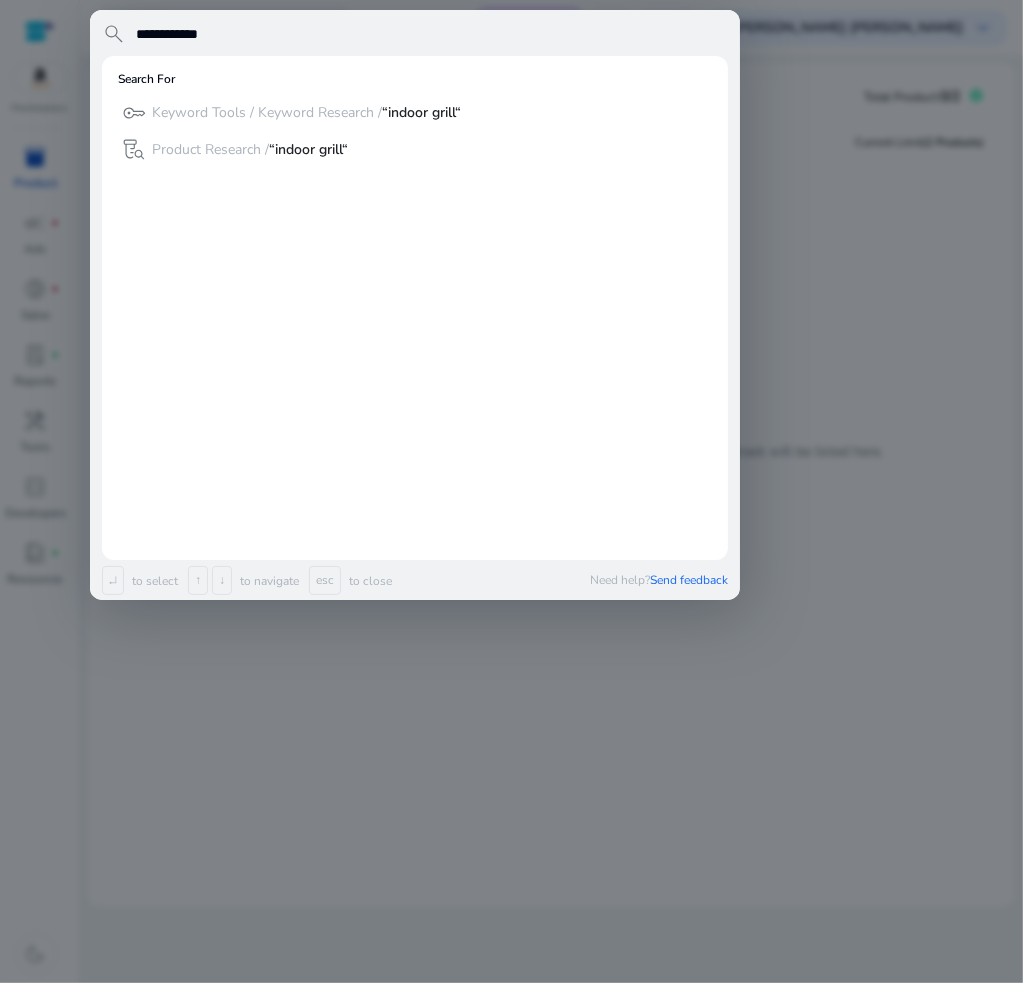 type on "**********" 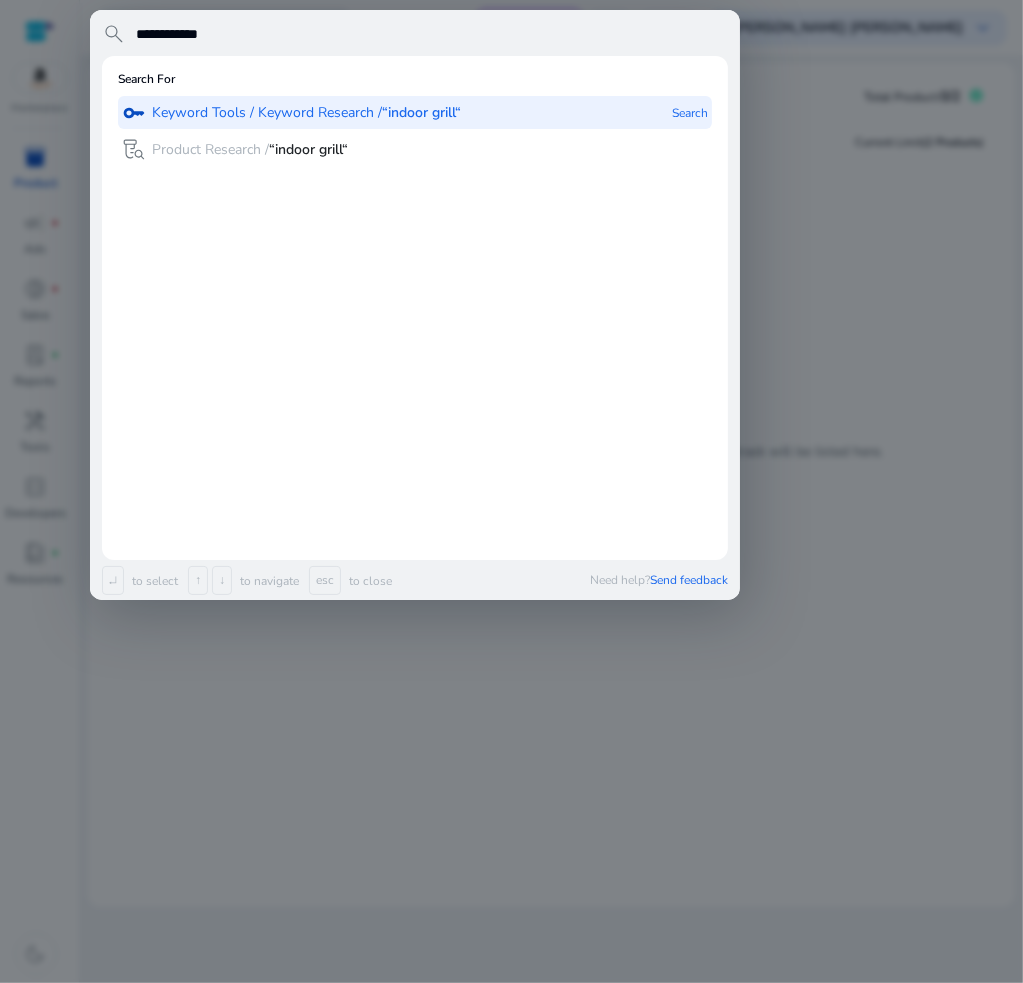 click on "Keyword Tools / Keyword Research /  “indoor grill“" at bounding box center (306, 113) 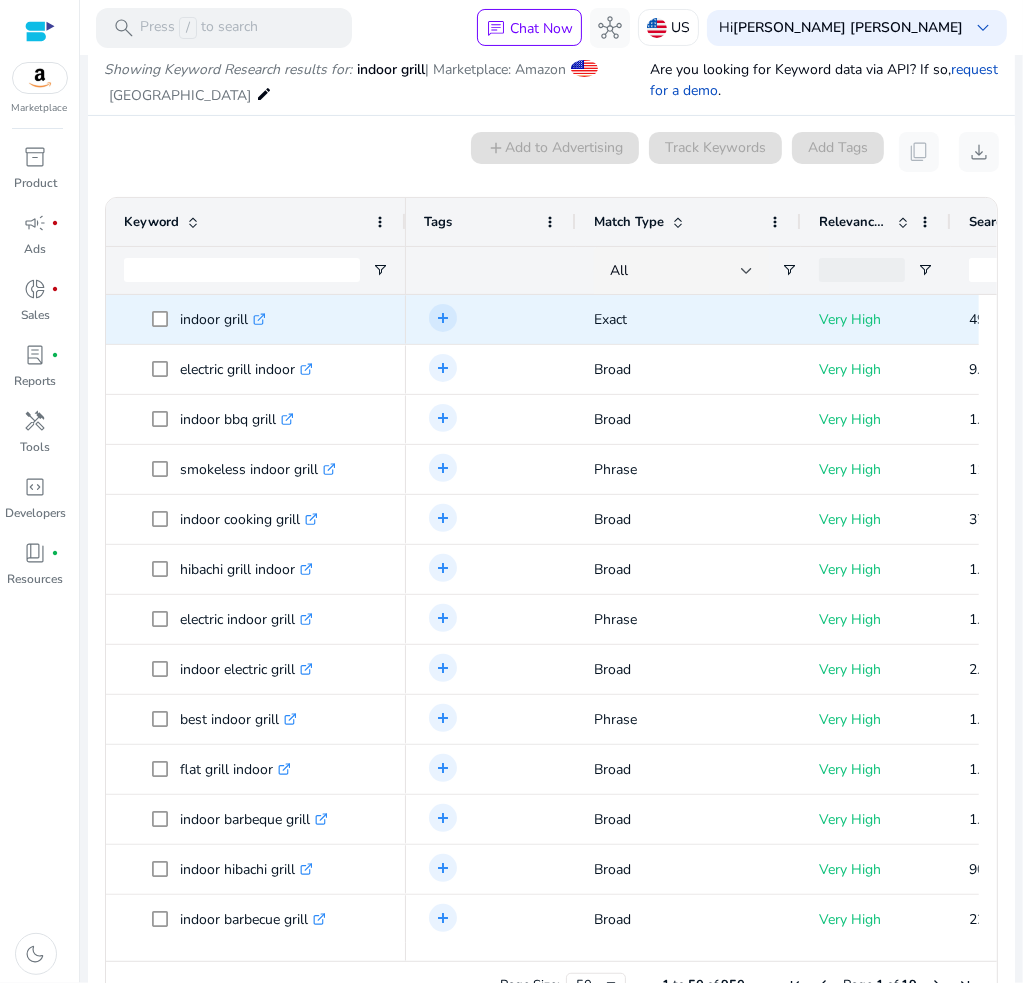 scroll, scrollTop: 238, scrollLeft: 0, axis: vertical 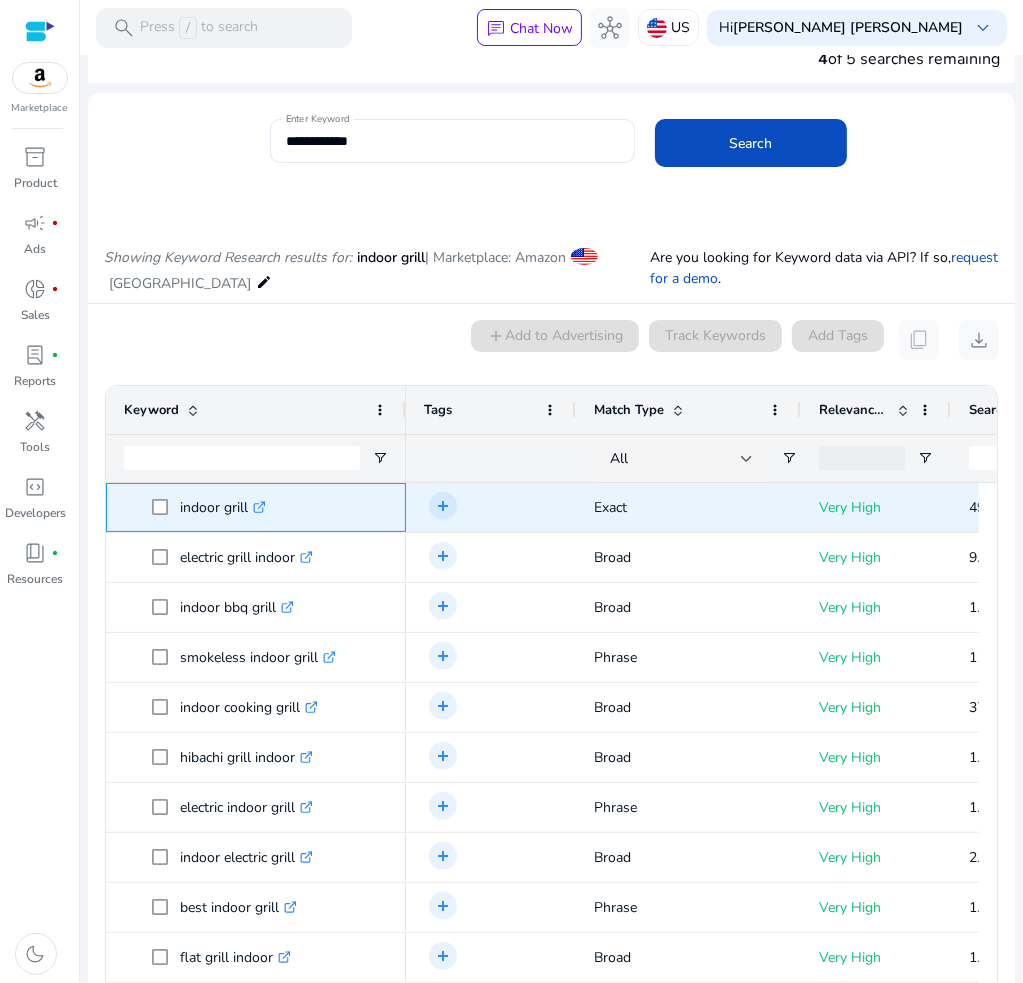 click on "indoor grill  .st0{fill:#2c8af8}" at bounding box center [223, 507] 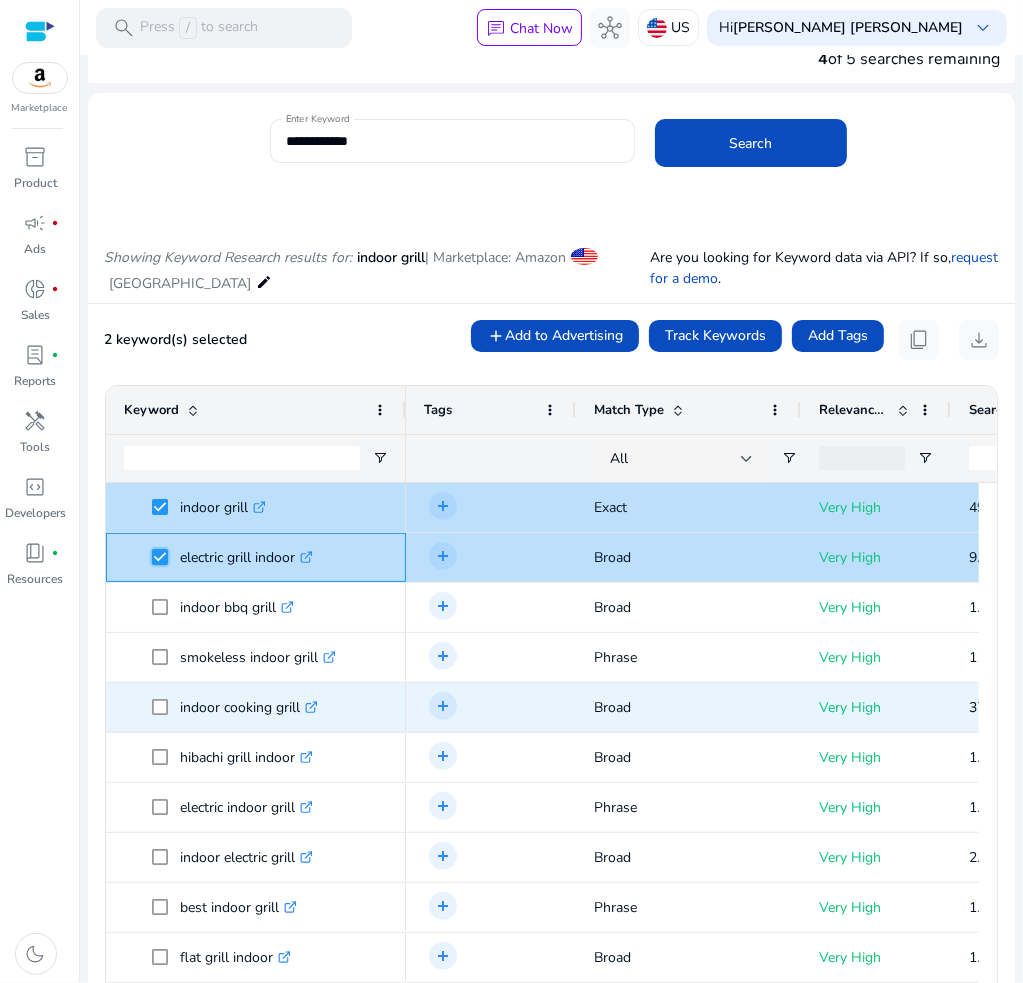 scroll, scrollTop: 90, scrollLeft: 0, axis: vertical 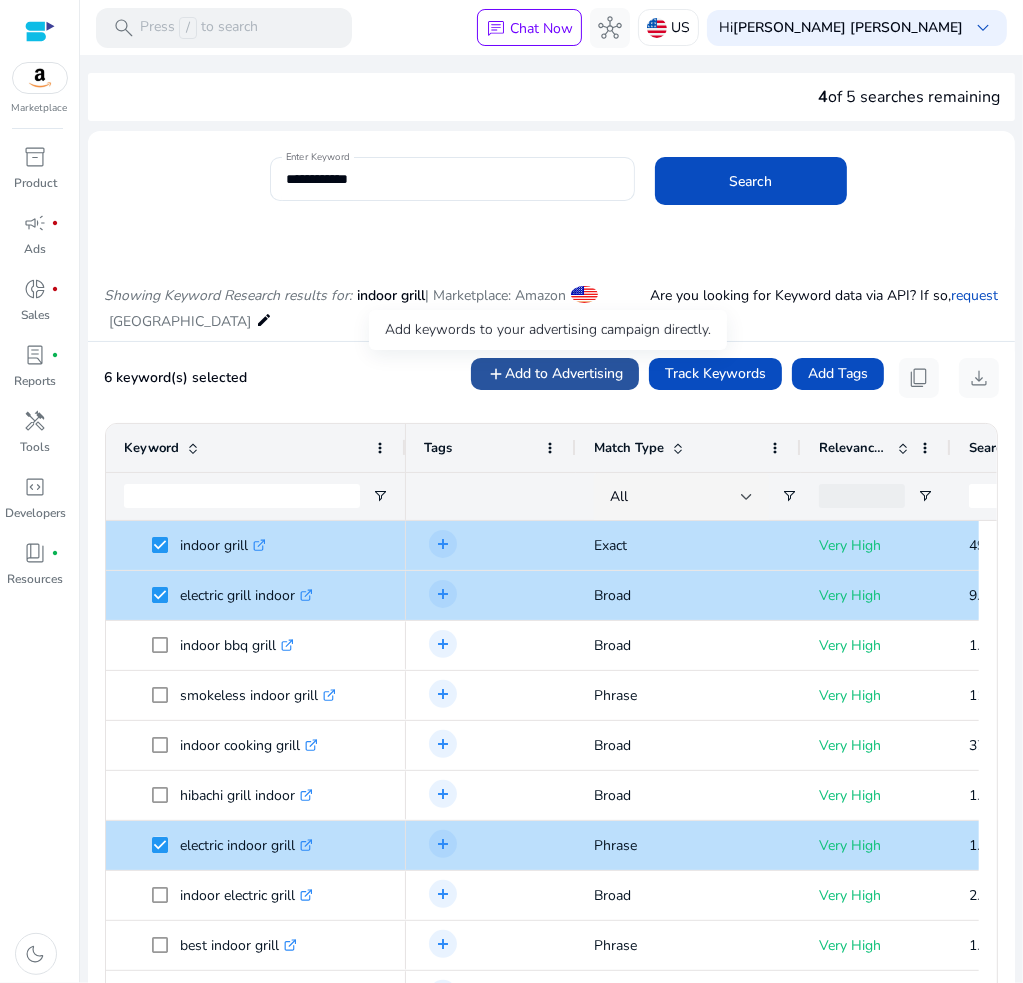 click on "Add to Advertising" at bounding box center (564, 373) 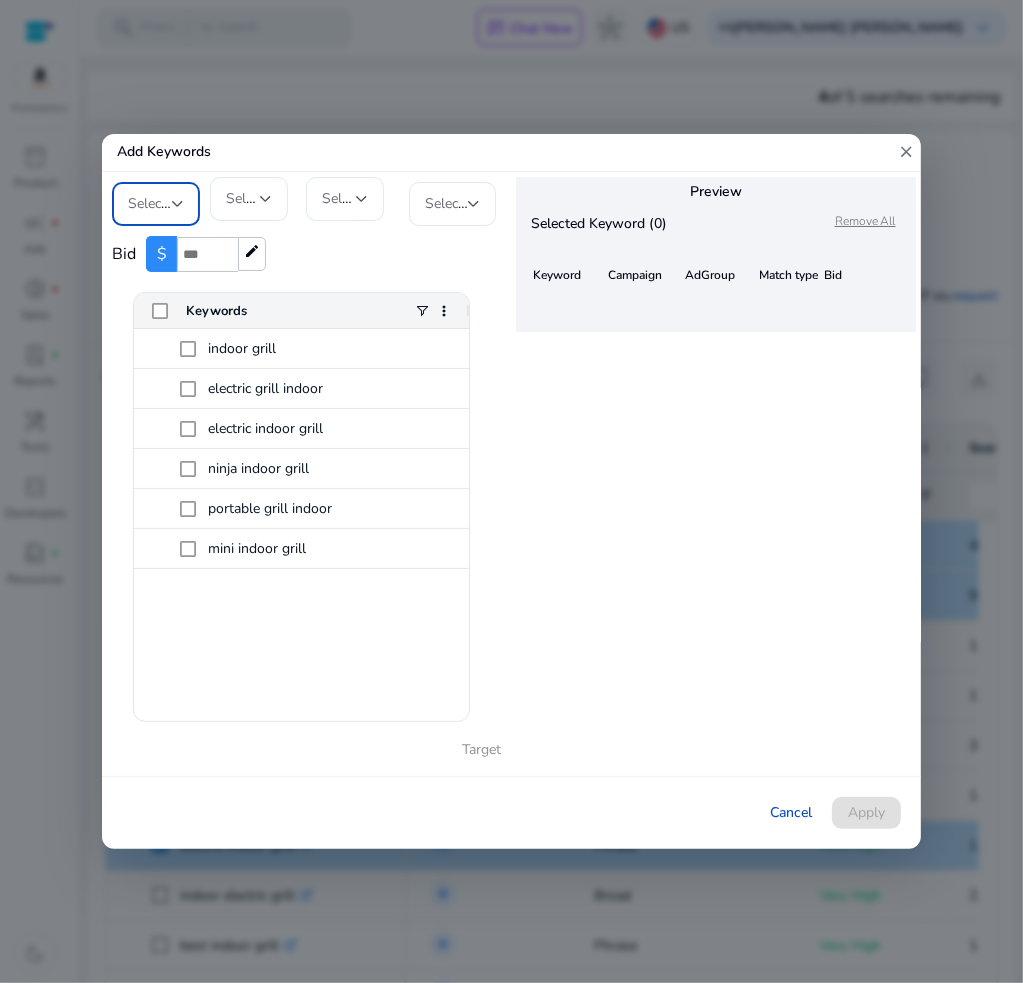 click on "Preview  Selected Keyword (0)   Remove All  Keyword Campaign AdGroup Match type Bid" at bounding box center [715, 474] 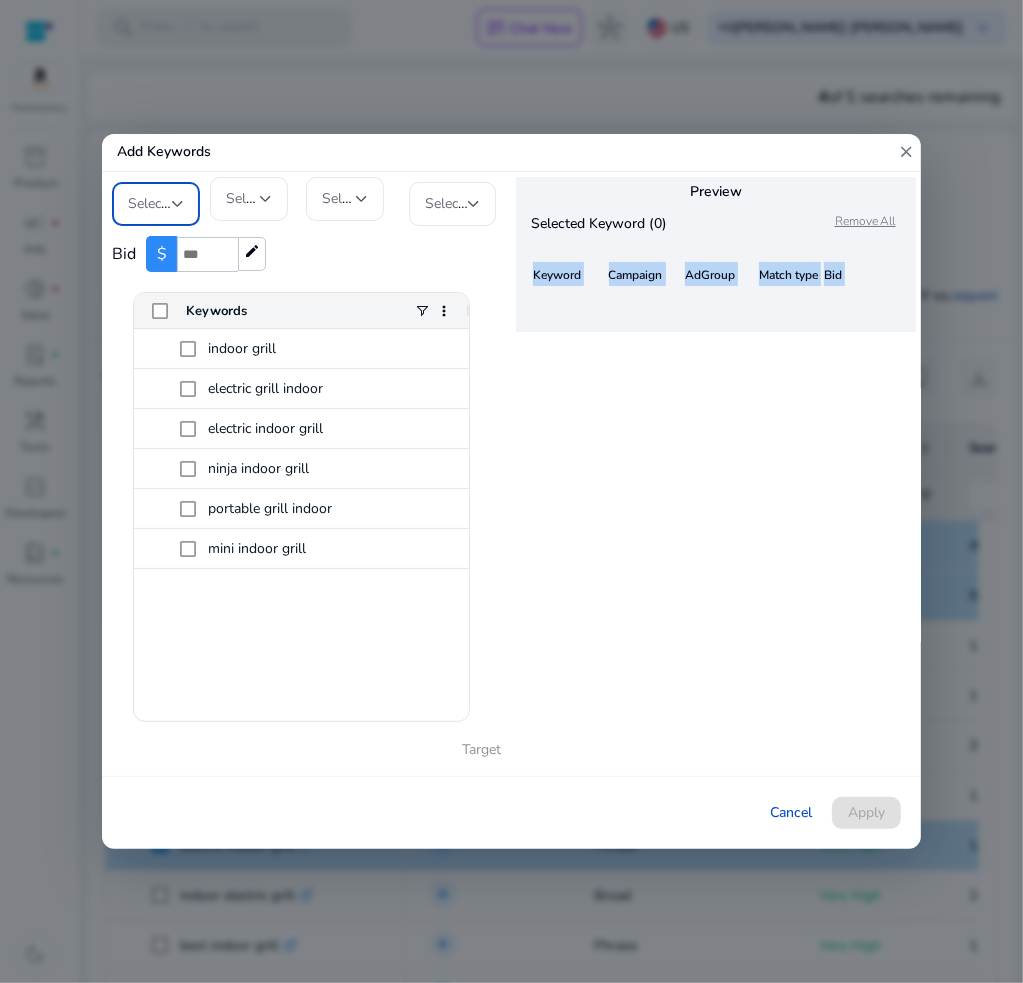 click on "Preview  Selected Keyword (0)   Remove All  Keyword Campaign AdGroup Match type Bid" at bounding box center [715, 474] 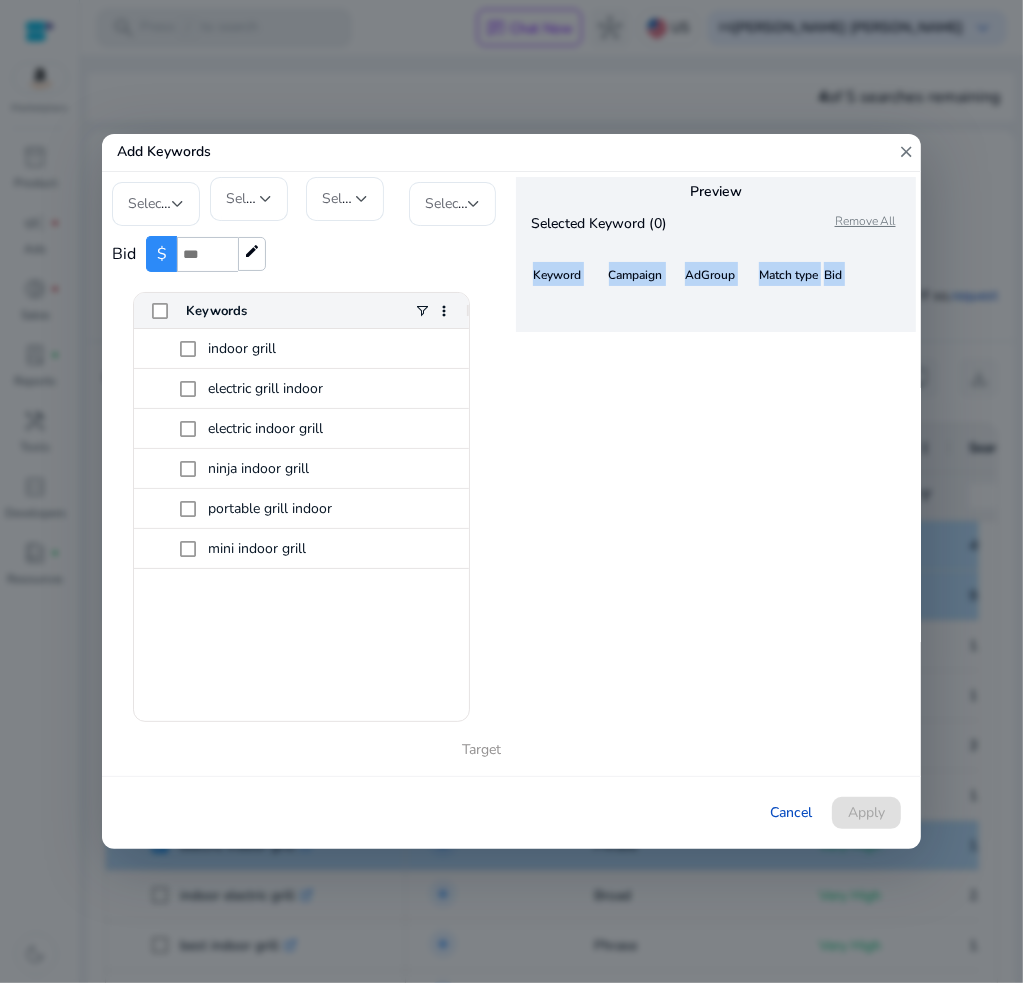 click on "close" at bounding box center (907, 152) 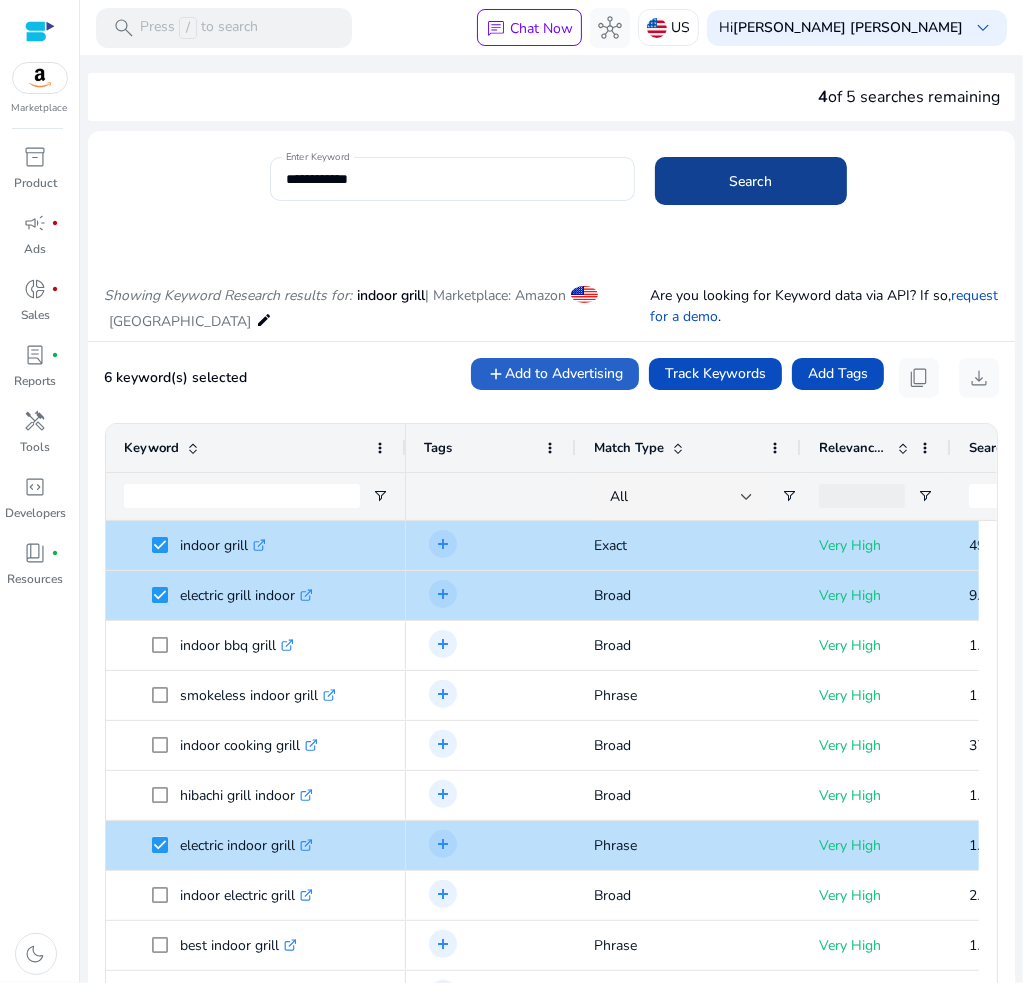click 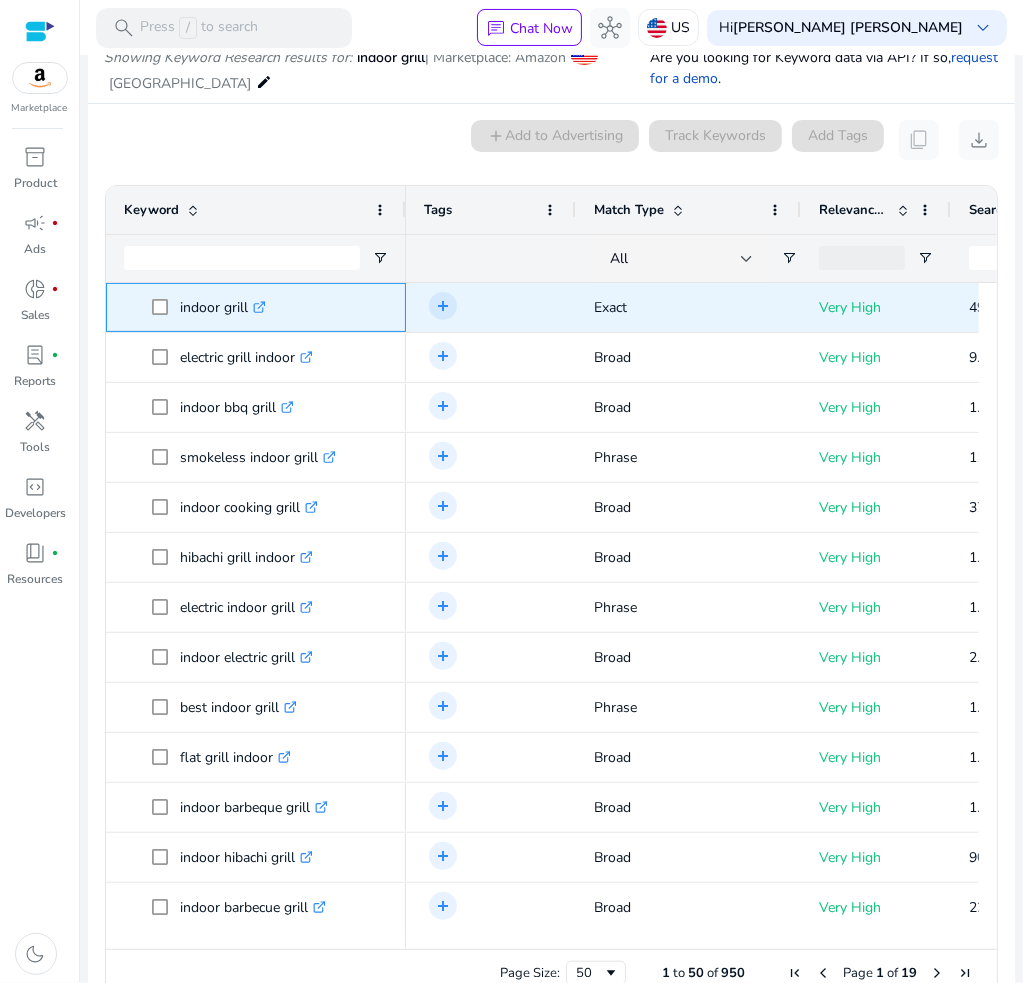 click on "indoor grill  .st0{fill:#2c8af8}" at bounding box center (223, 307) 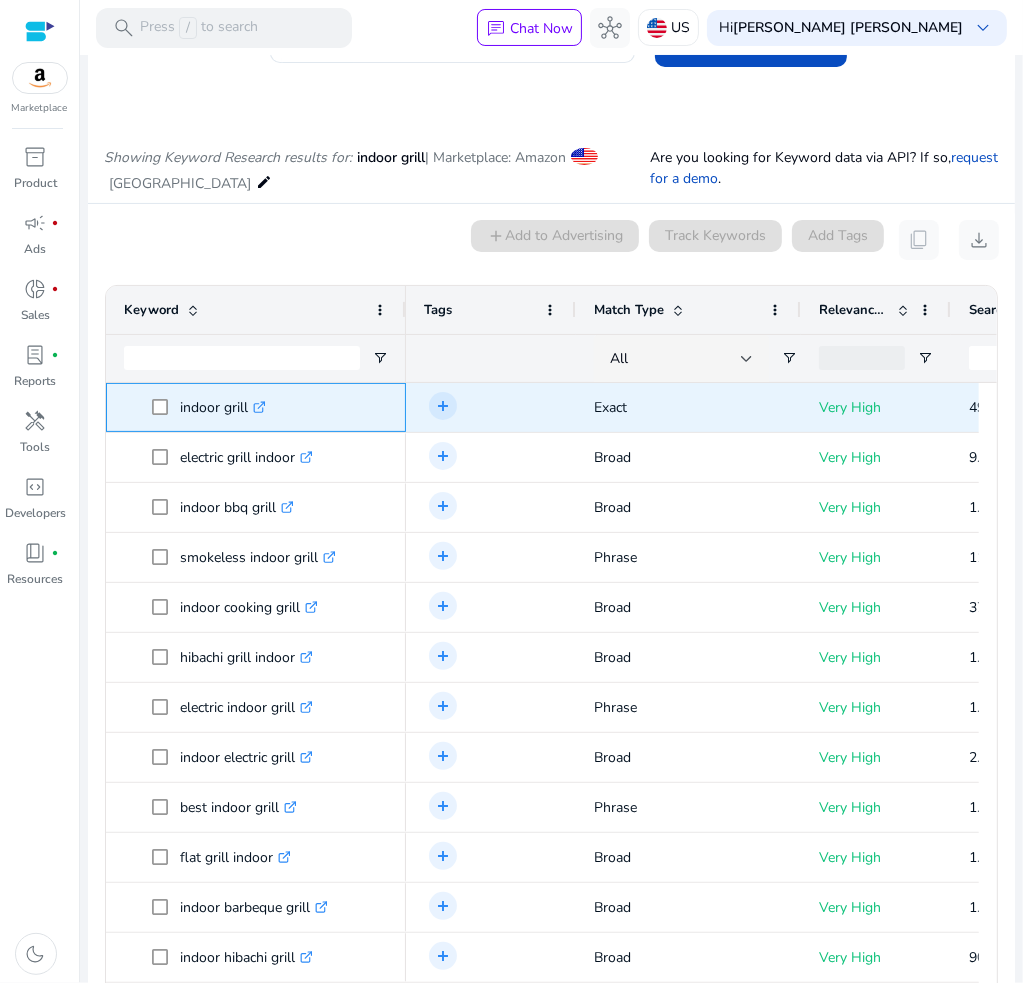click on "indoor grill  .st0{fill:#2c8af8}" at bounding box center (223, 407) 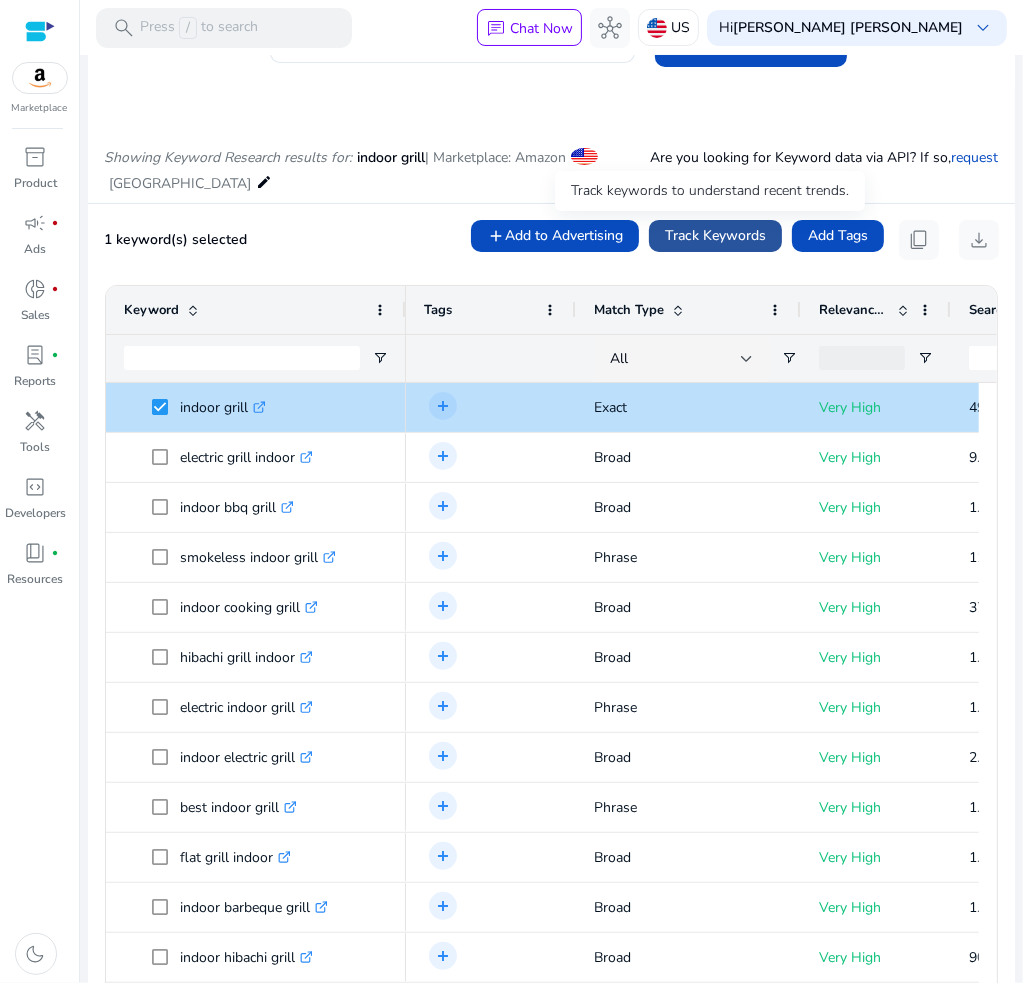 click at bounding box center [715, 236] 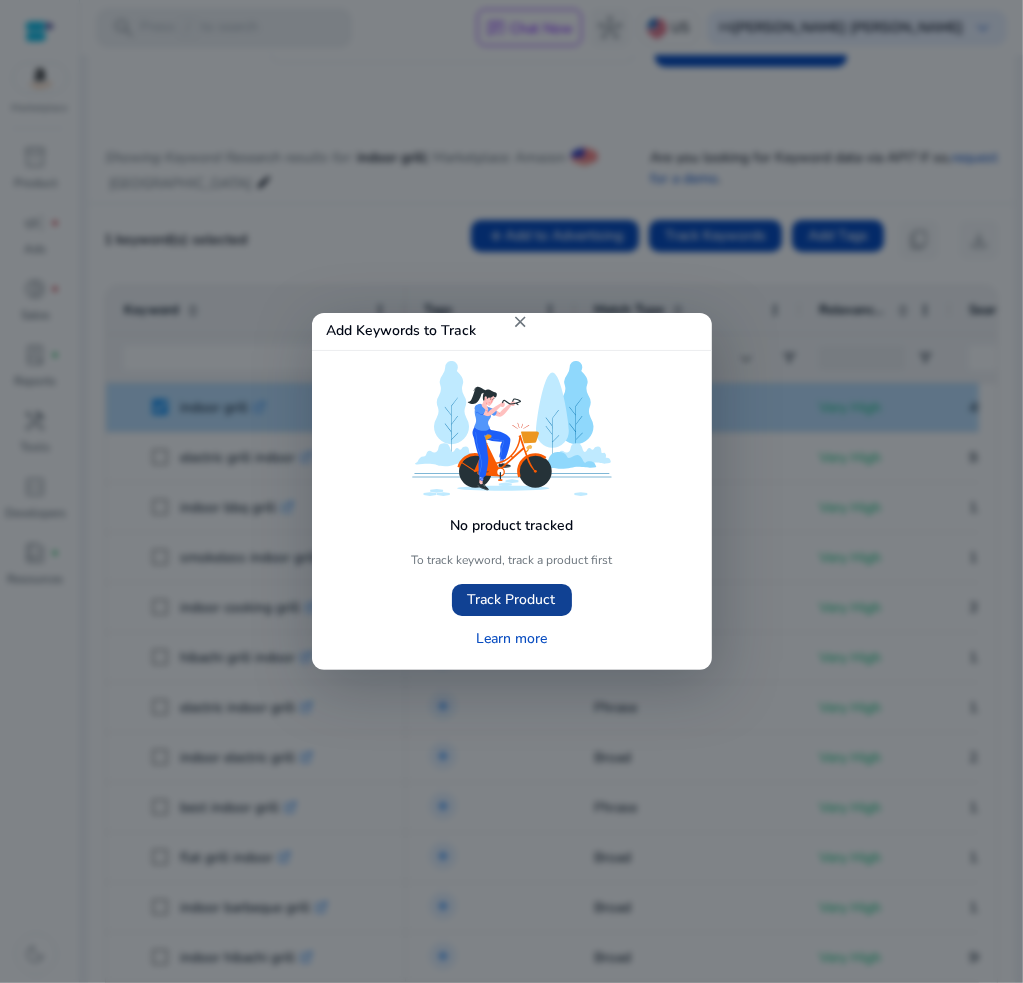 click on "Track Product" at bounding box center [512, 599] 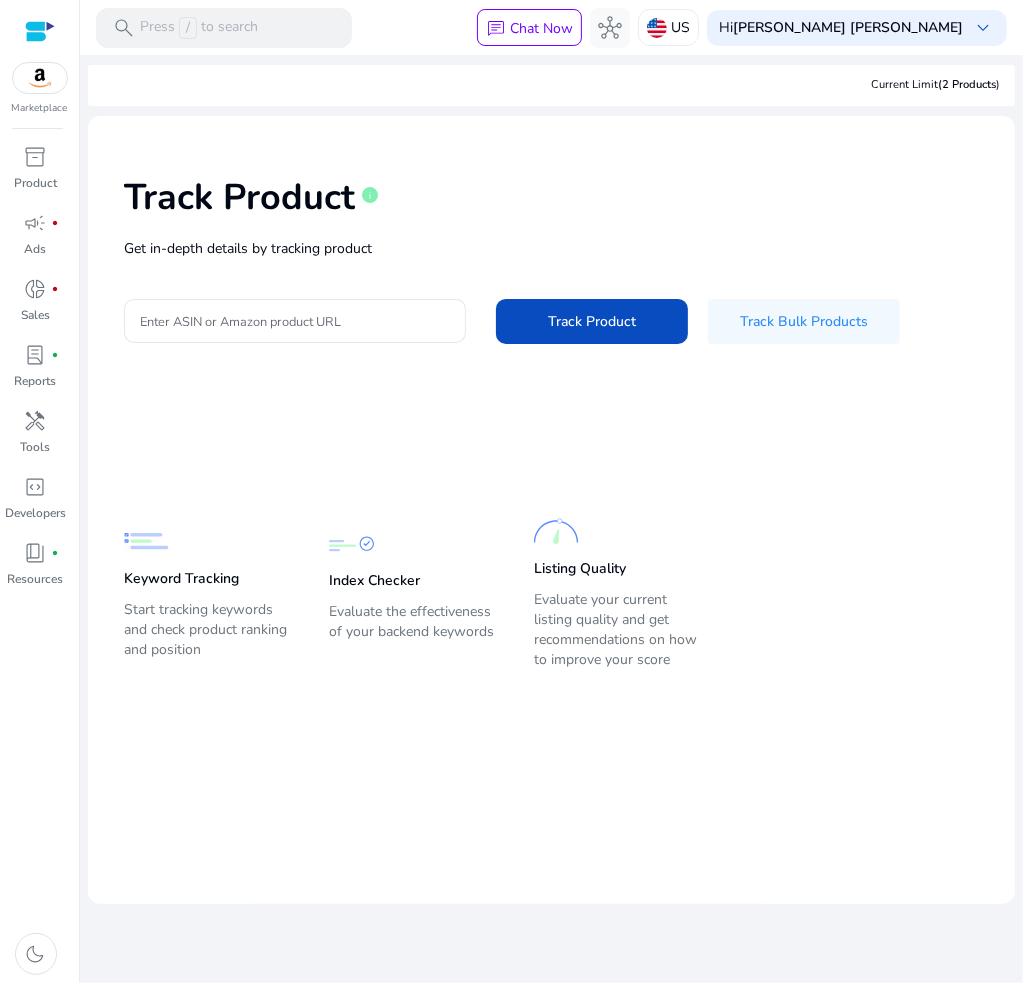 click on "Keyword Tracking" 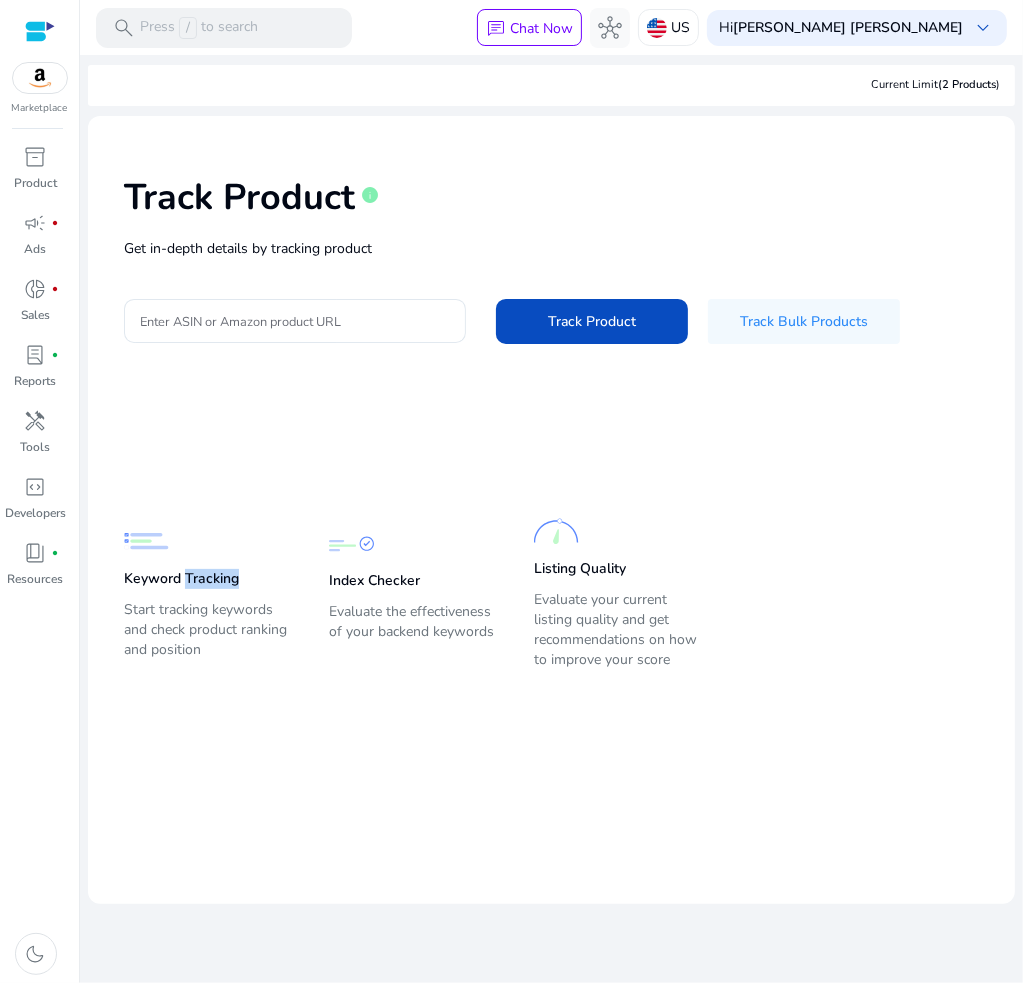 click on "Keyword Tracking" 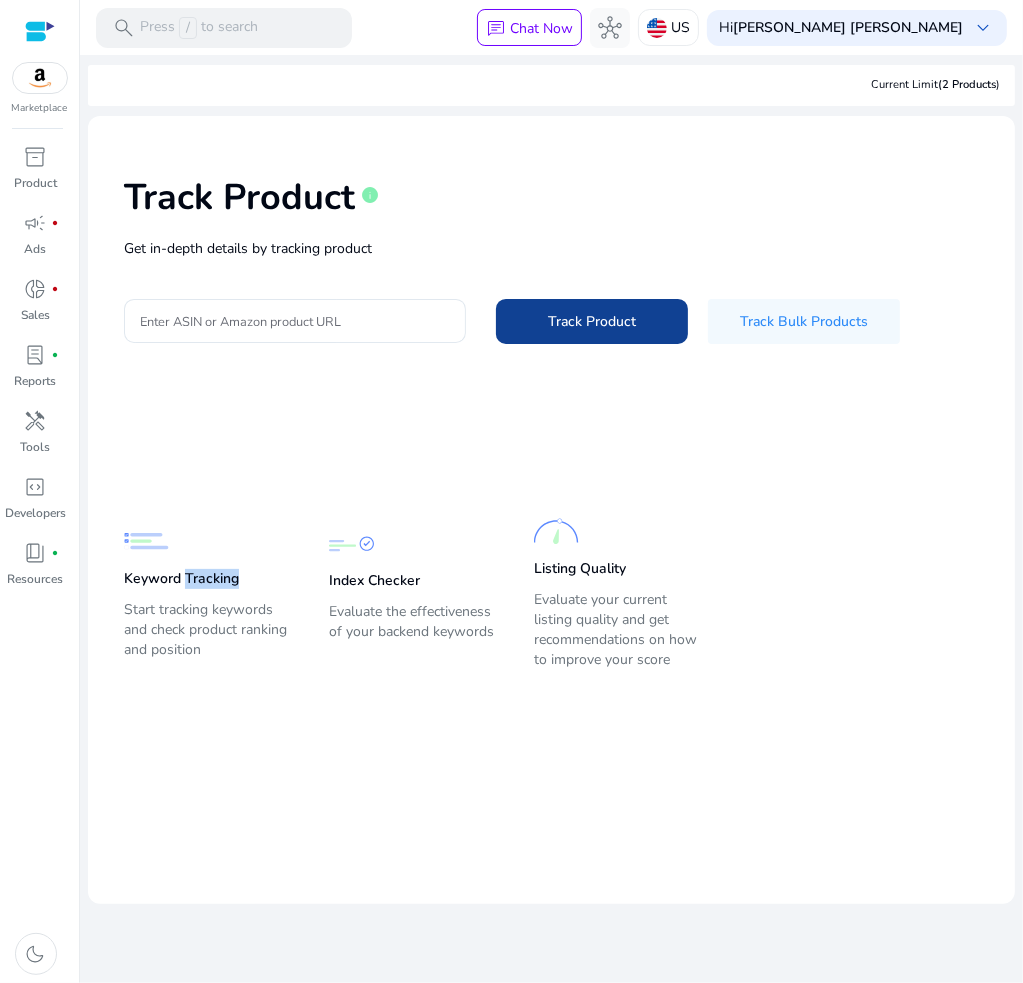 click 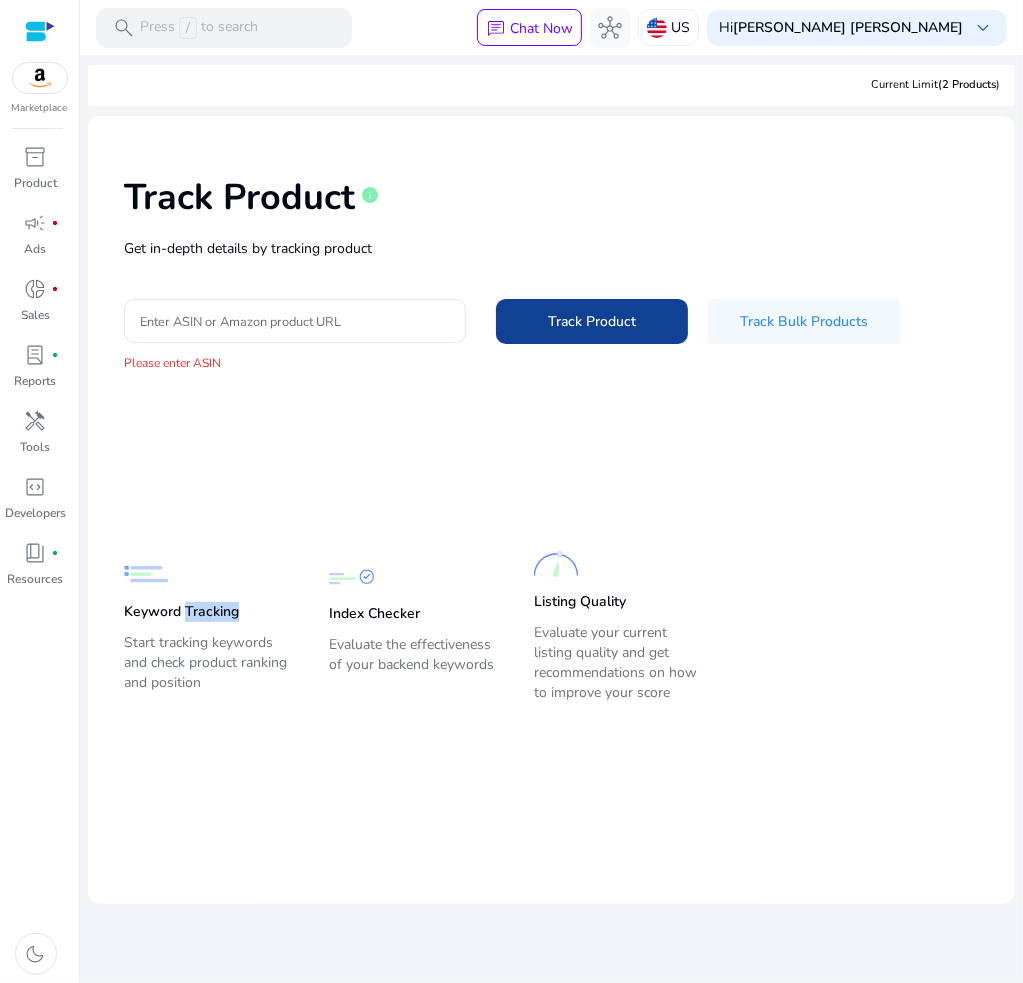 click 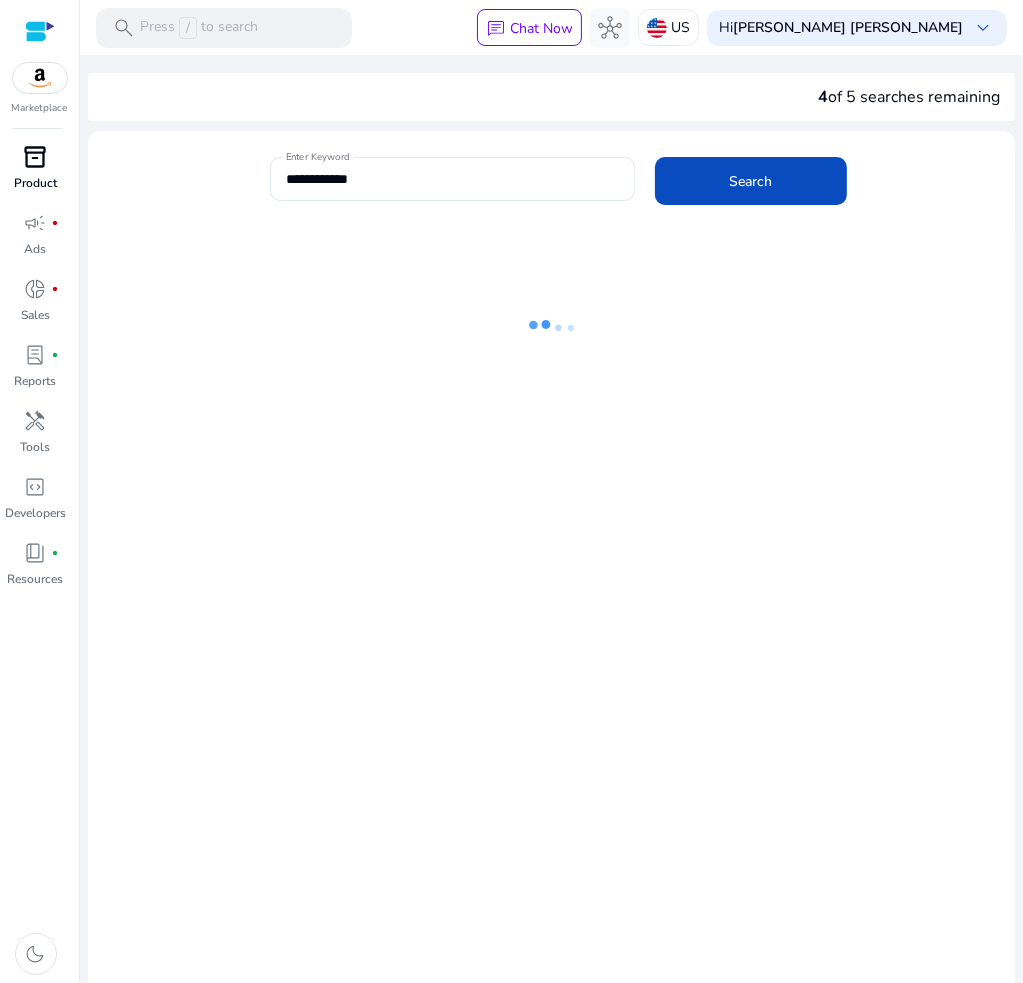 click on "inventory_2" at bounding box center [36, 157] 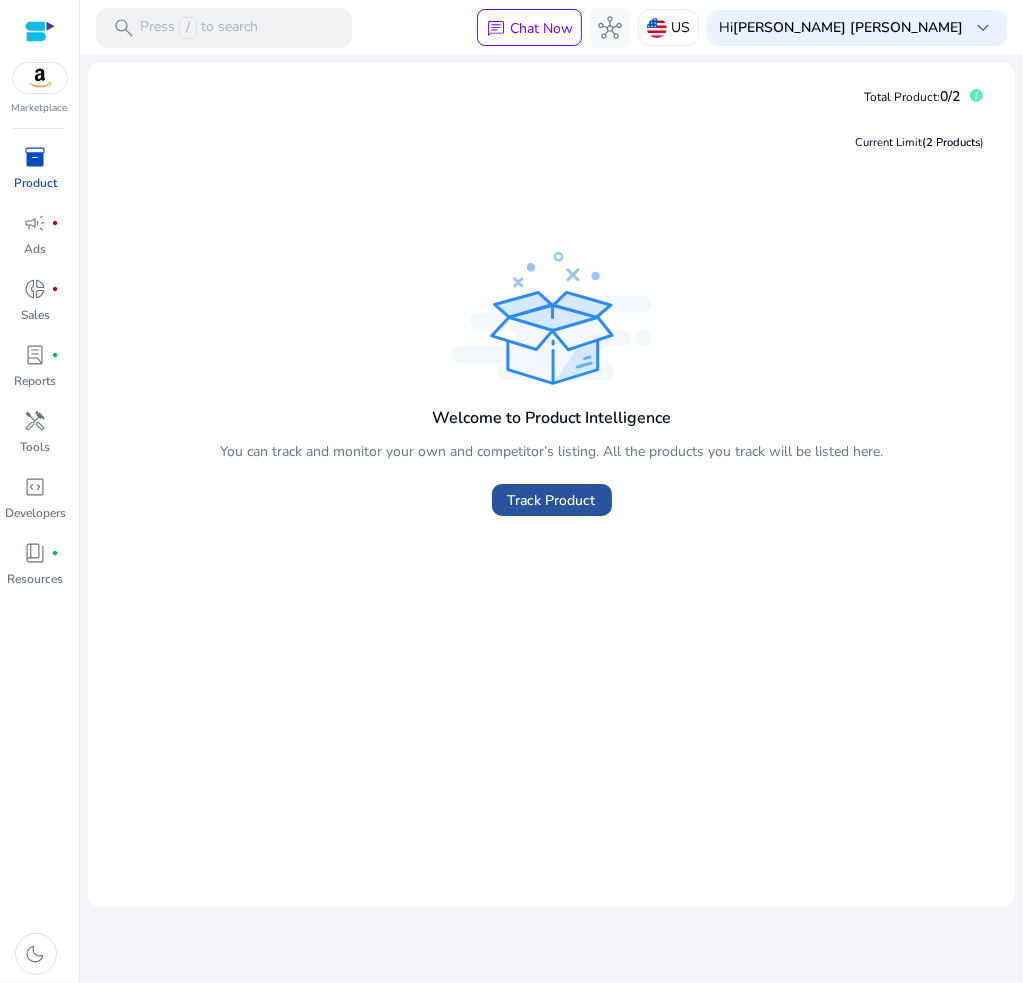 click on "Track Product" 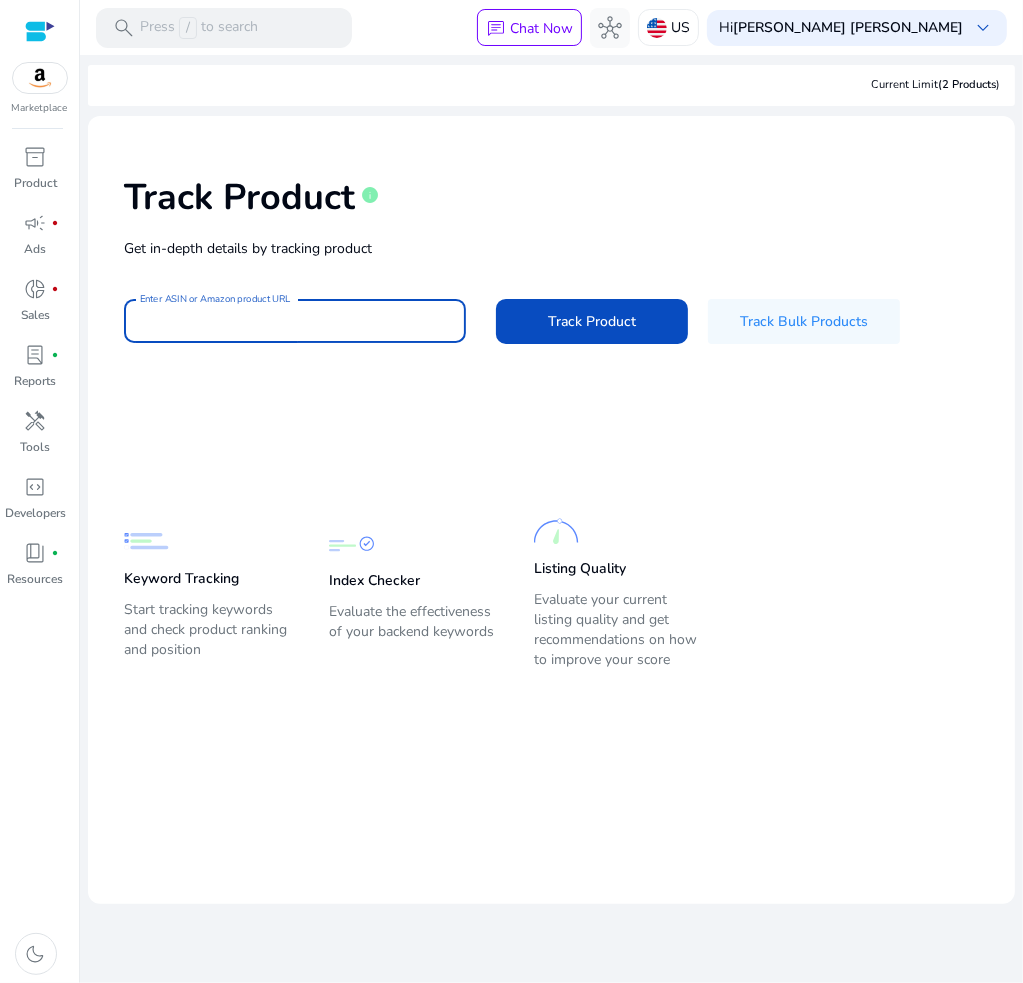 click on "Enter ASIN or Amazon product URL" at bounding box center (295, 321) 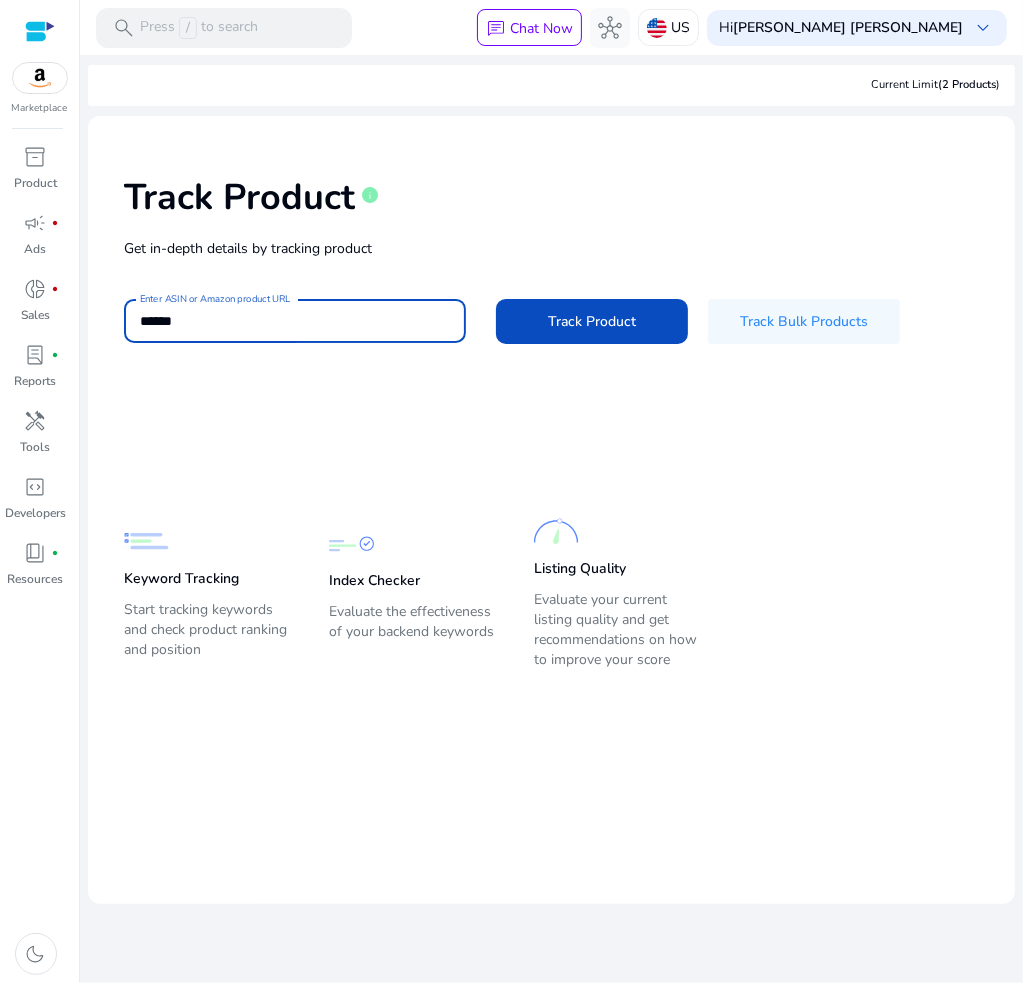 click on "Track Product" 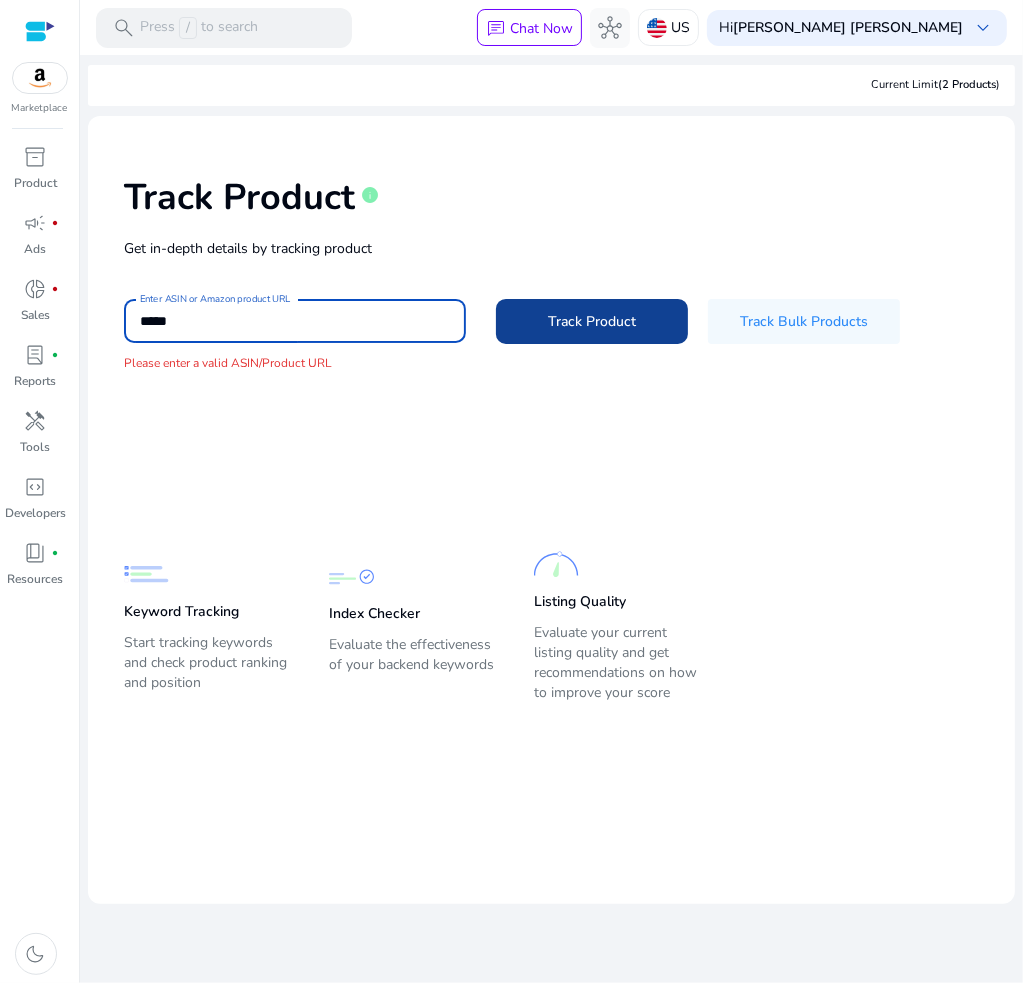 click 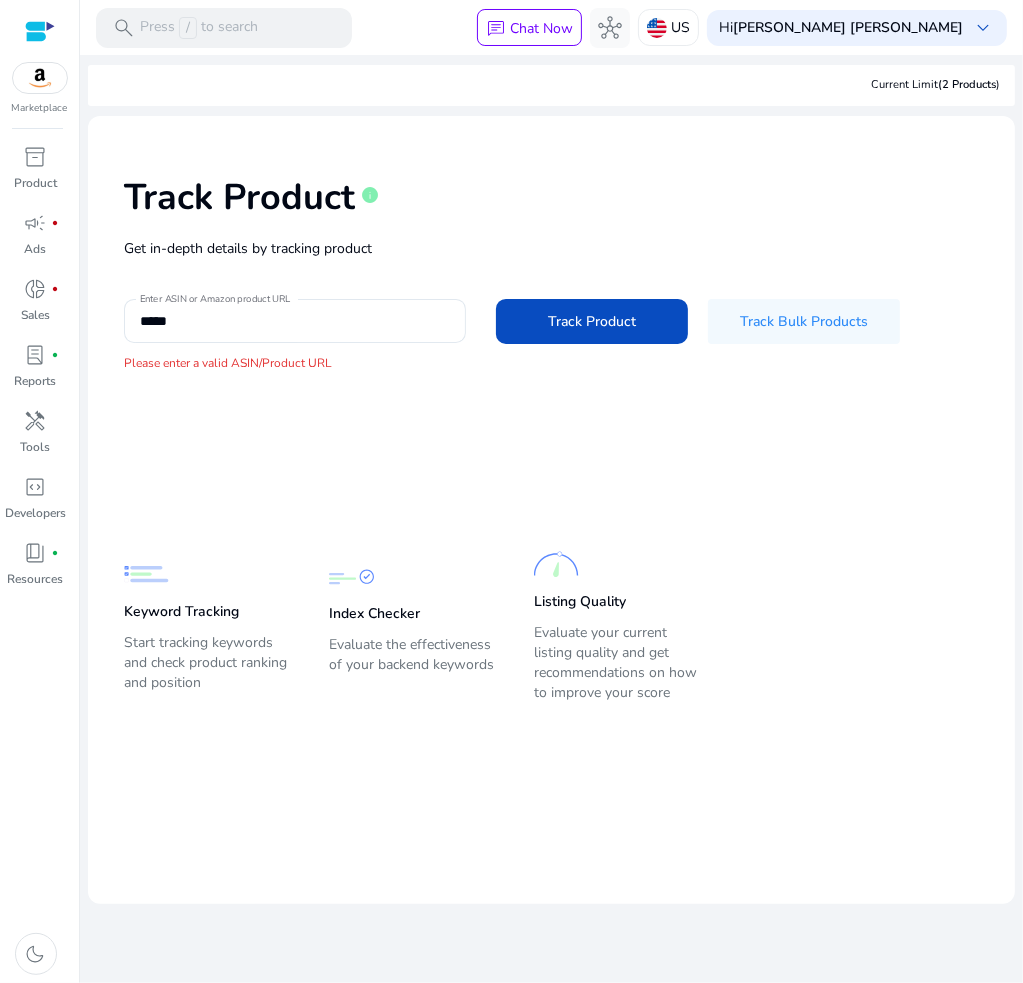 click on "Index Checker" 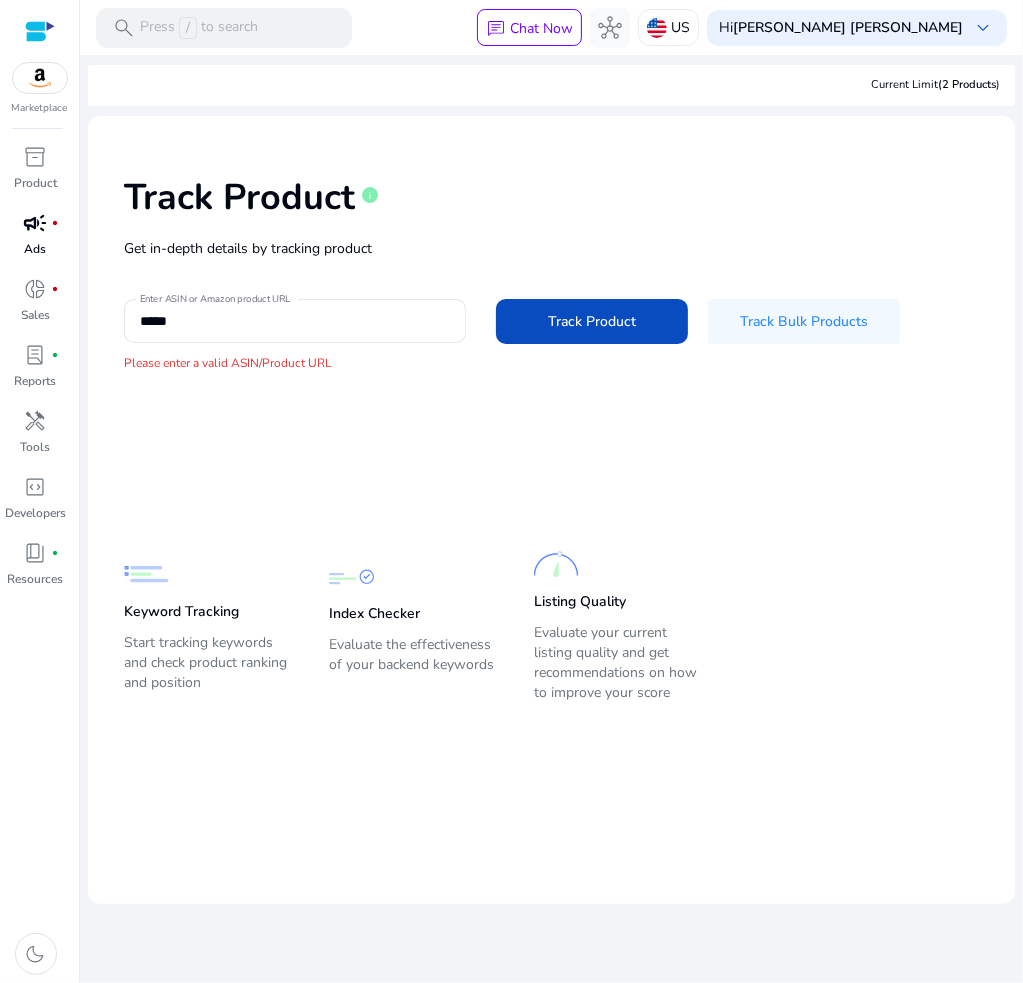 click on "campaign" at bounding box center (36, 223) 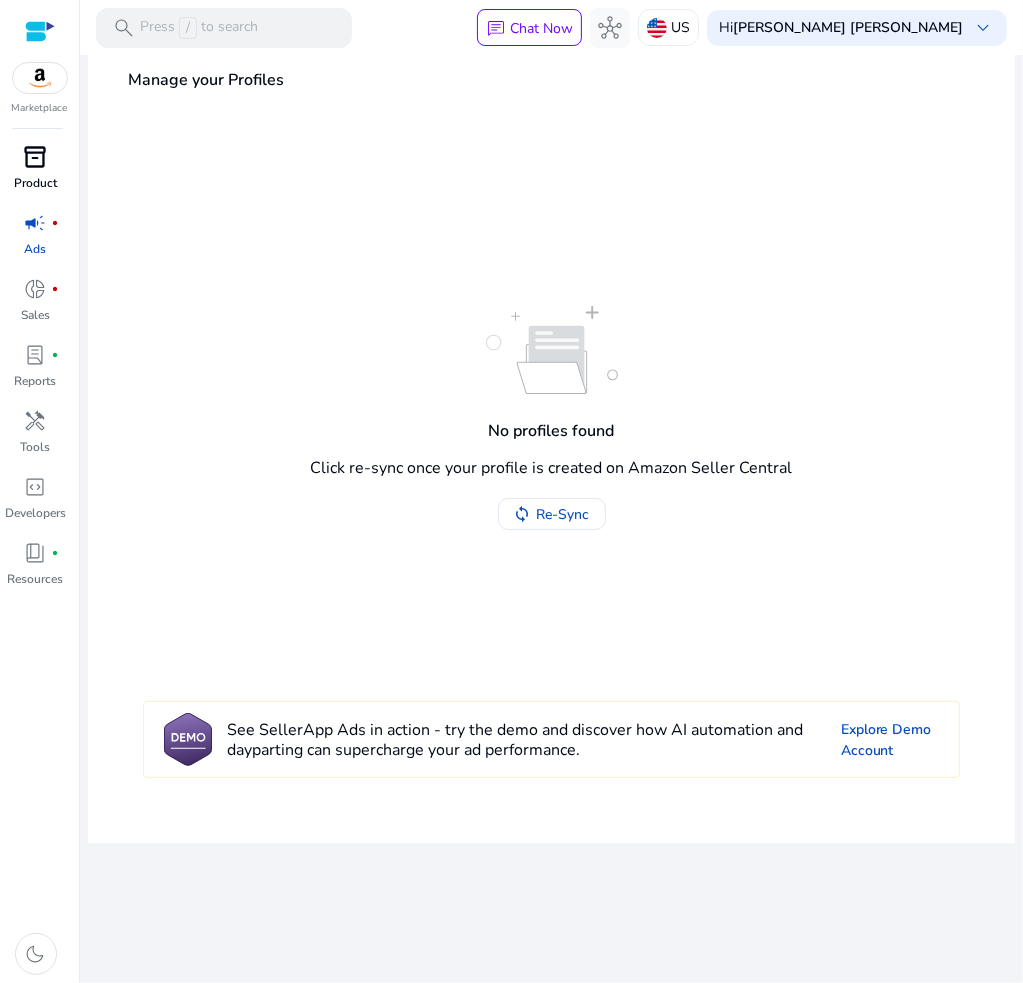 click on "inventory_2" at bounding box center [36, 157] 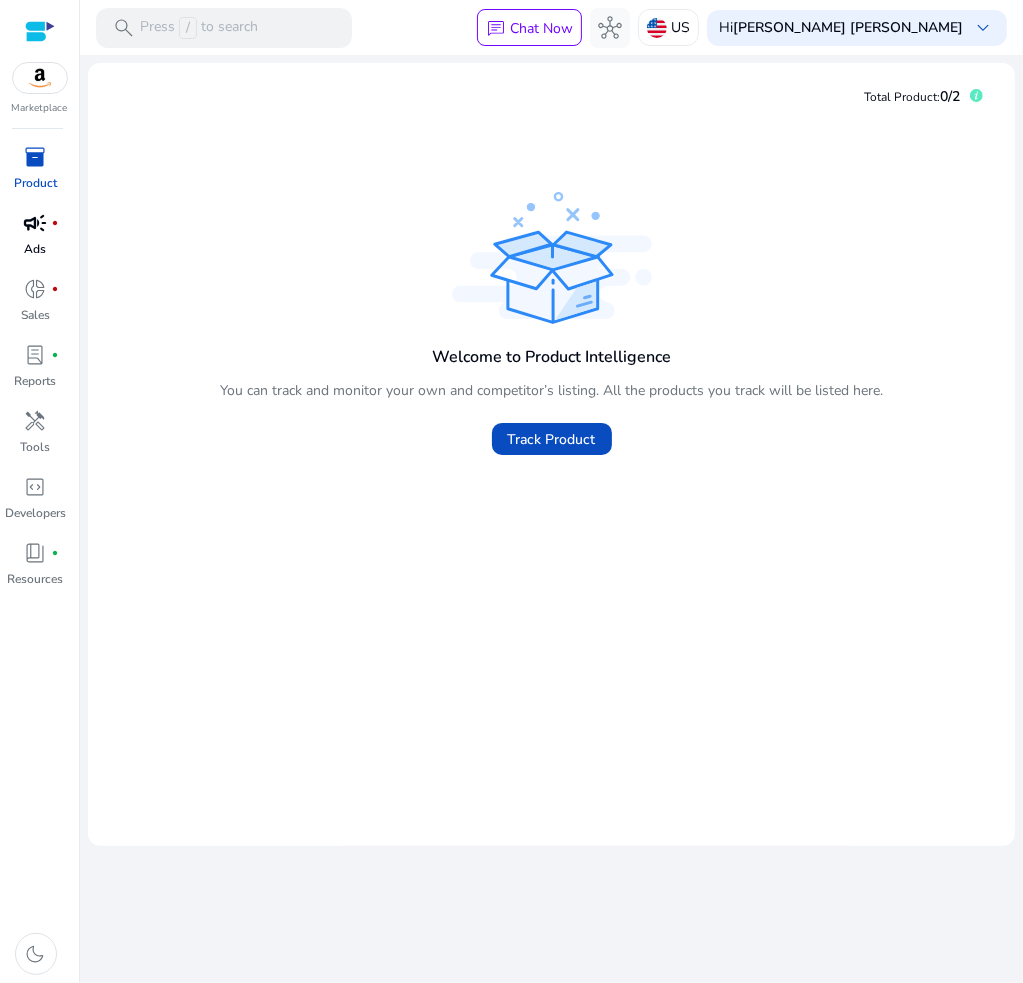 click at bounding box center [40, 78] 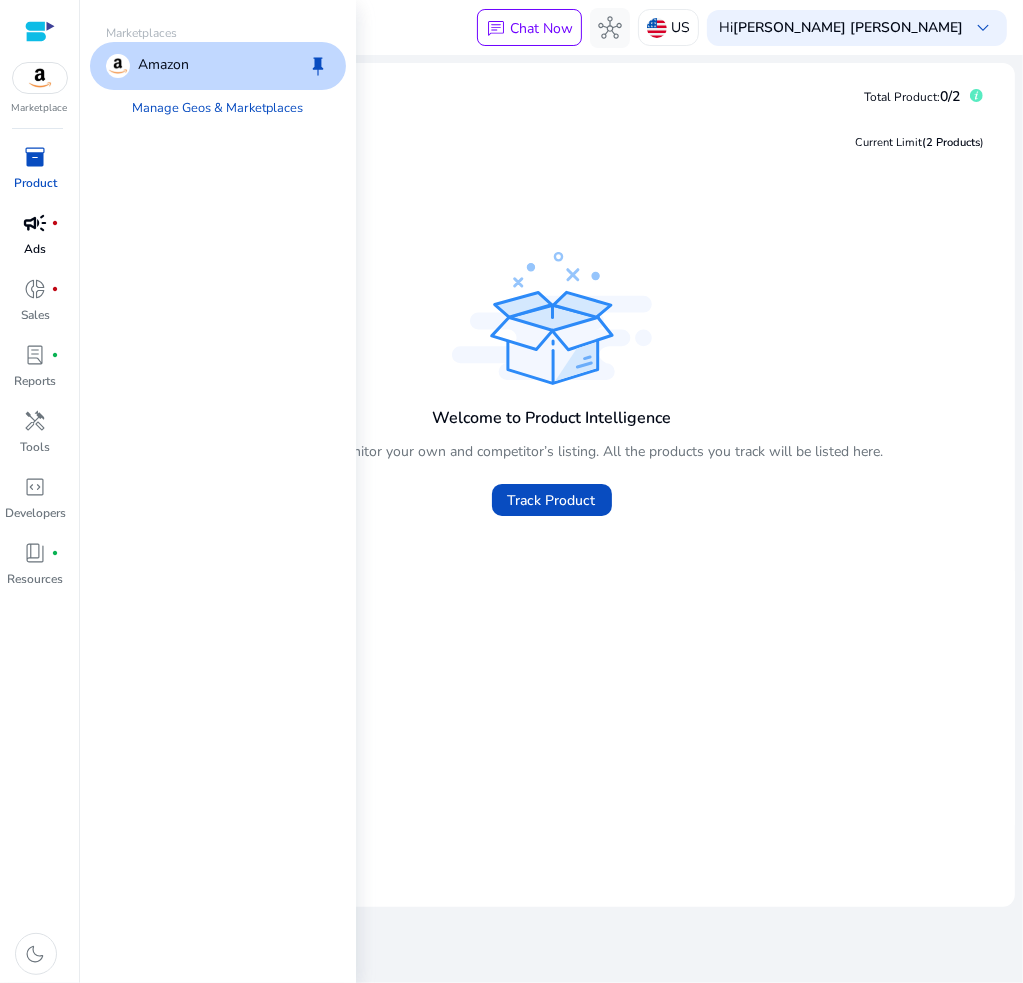click at bounding box center (40, 78) 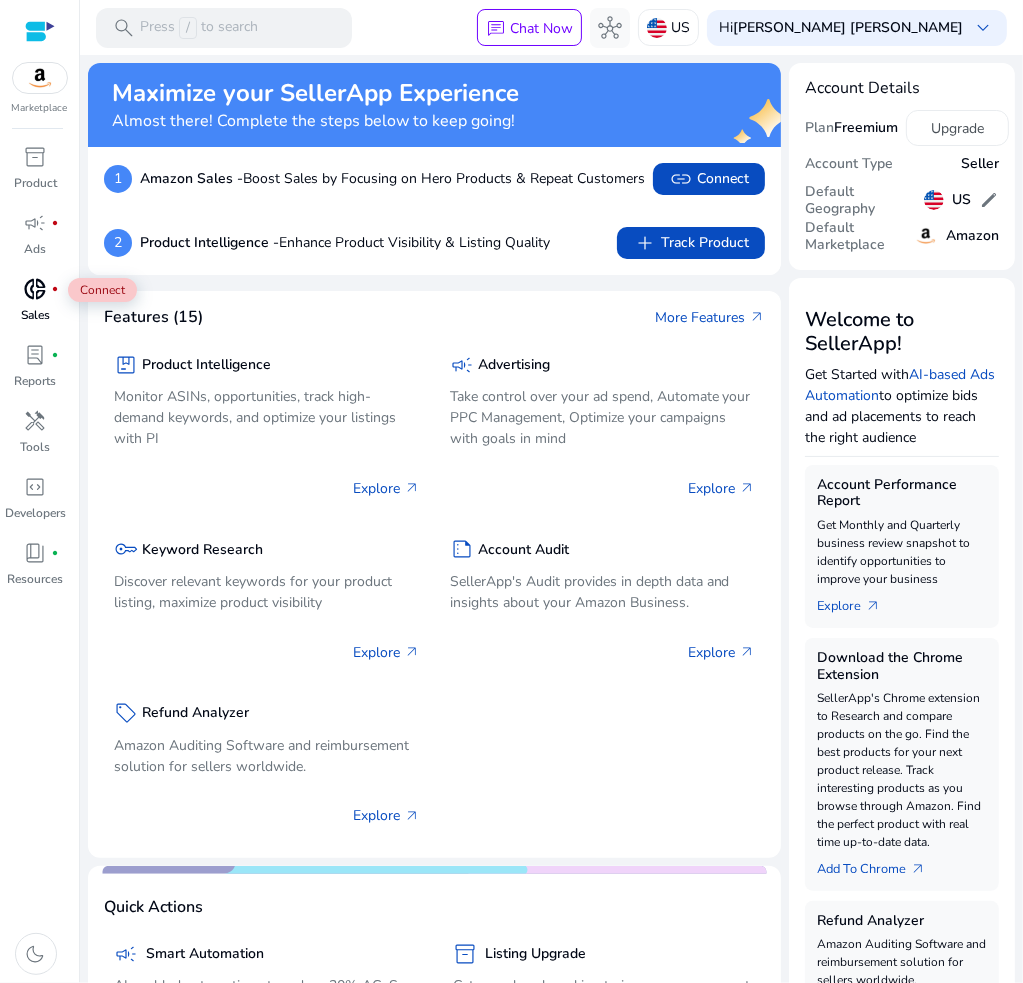 click on "donut_small" at bounding box center [36, 289] 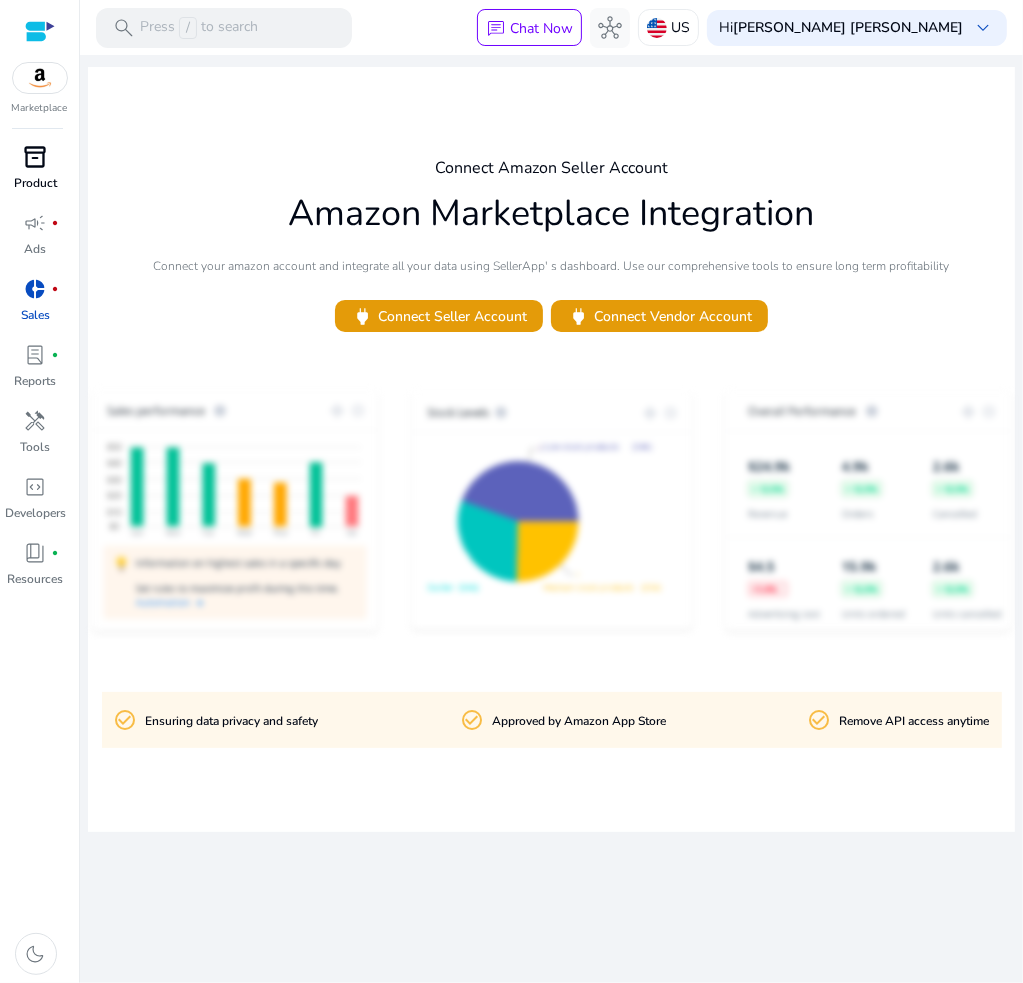 click on "inventory_2" at bounding box center (36, 157) 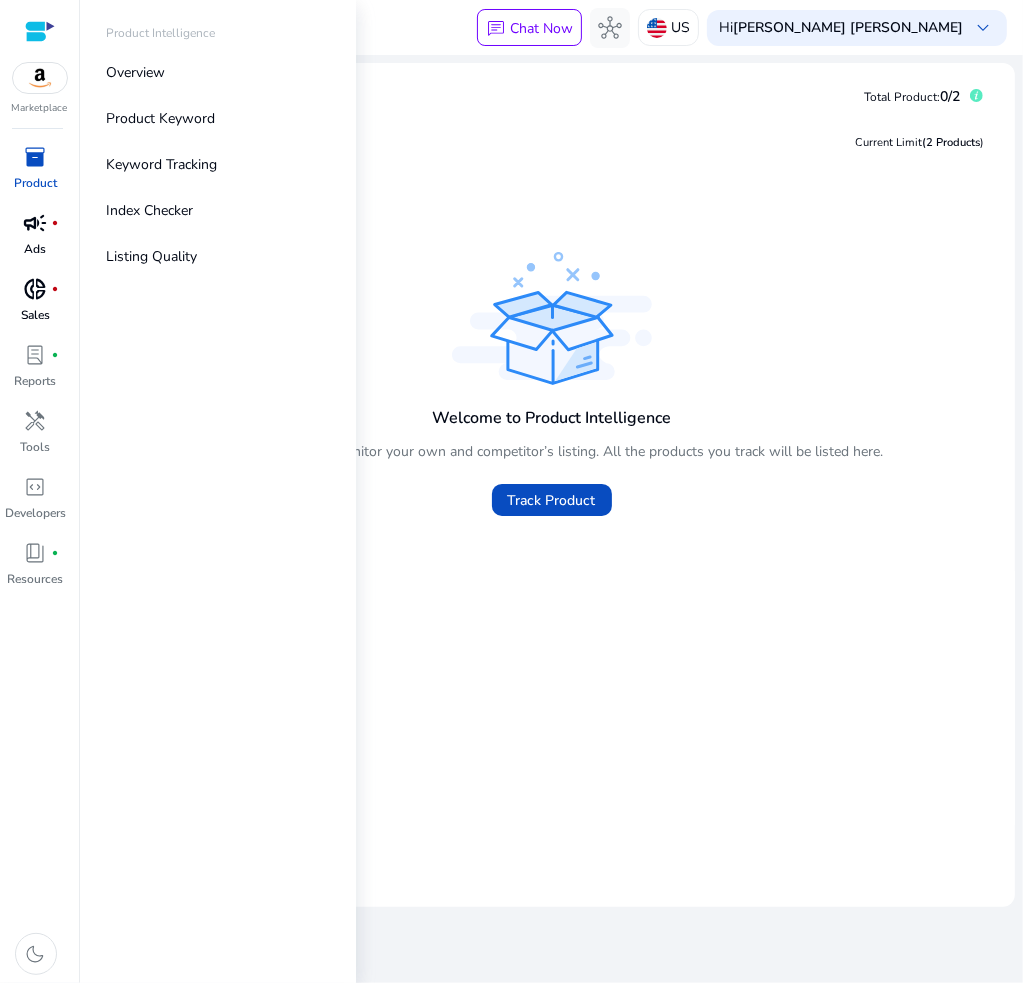 click on "campaign" at bounding box center [36, 223] 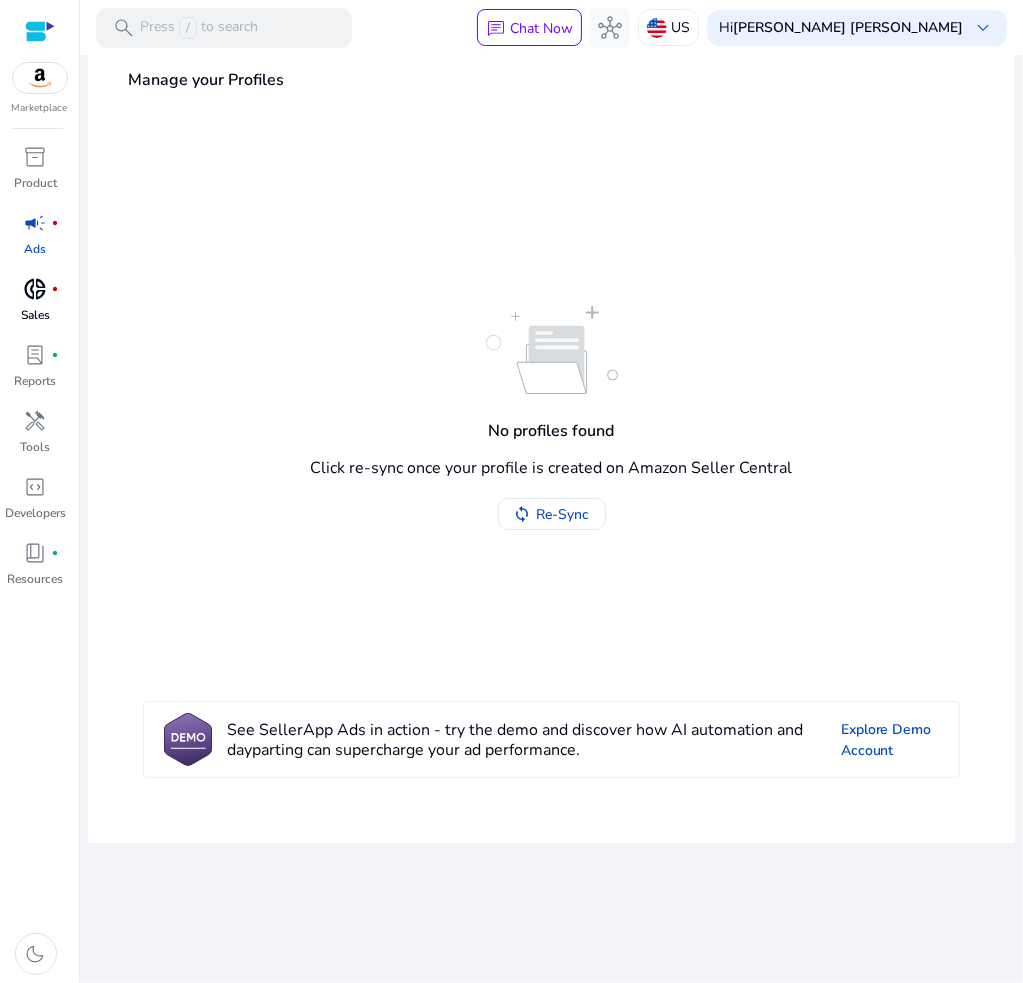 click on "donut_small" at bounding box center (36, 289) 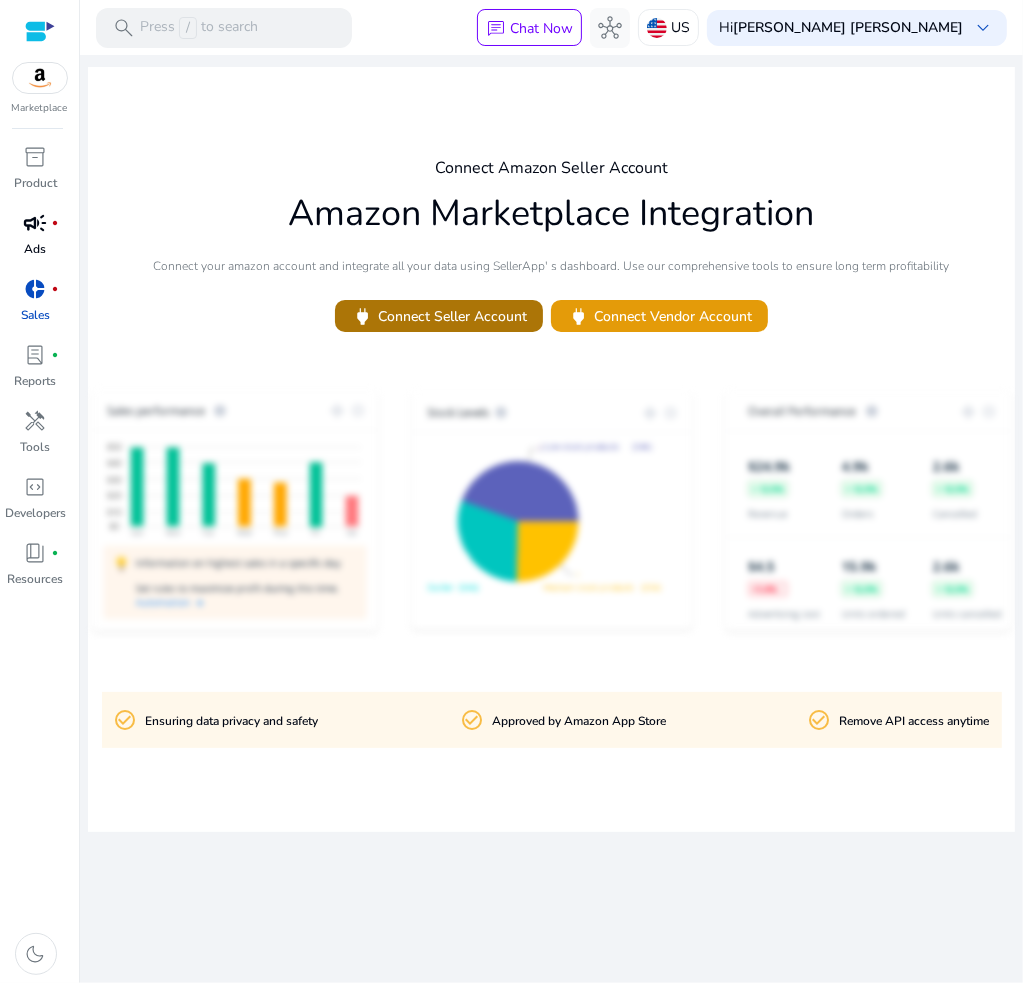 click on "power   Connect Seller Account" 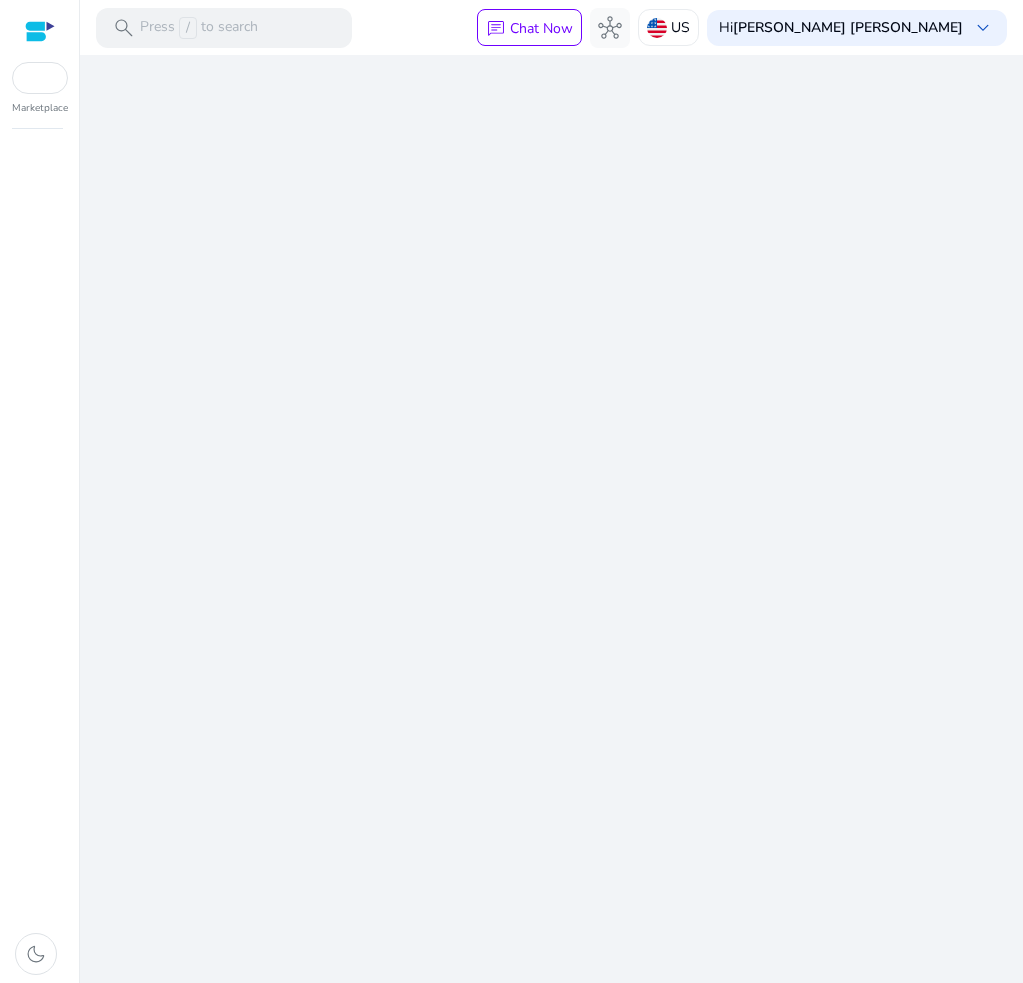 scroll, scrollTop: 0, scrollLeft: 0, axis: both 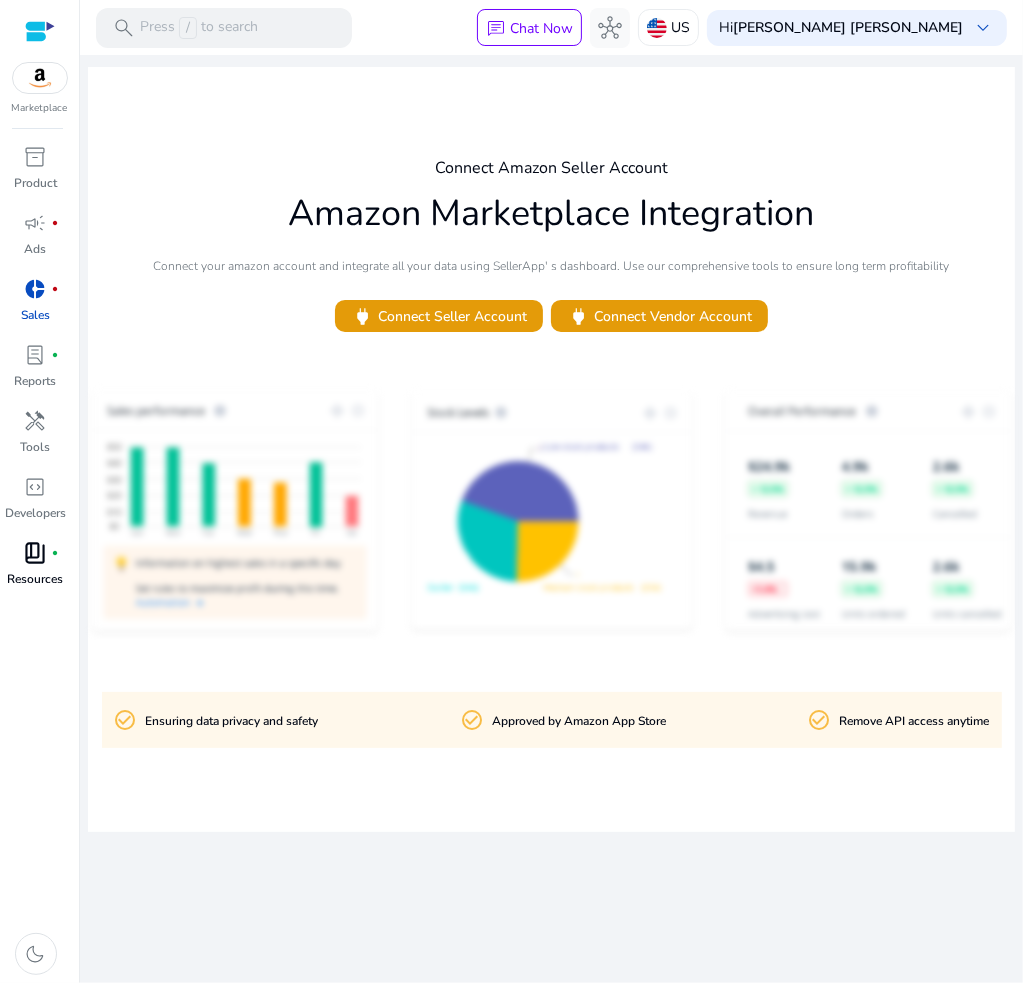 click on "Resources" at bounding box center [36, 579] 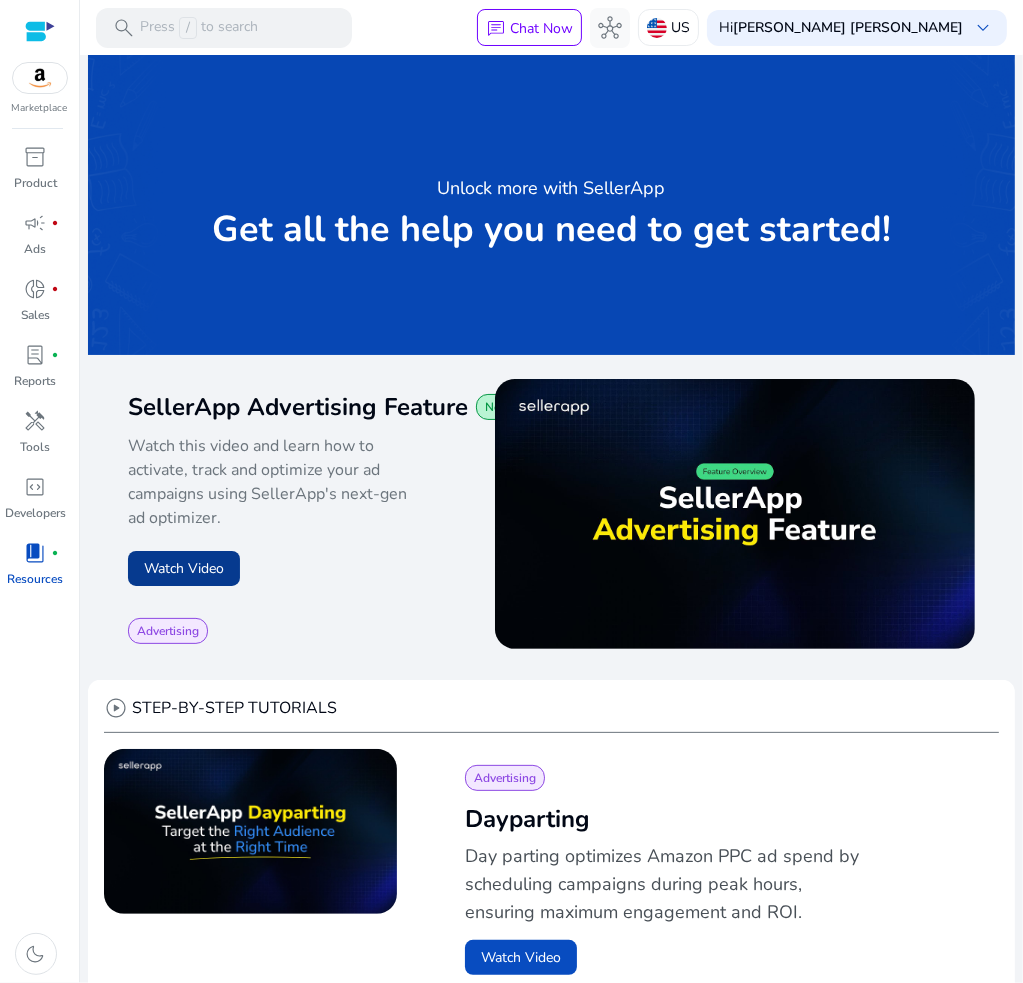 click on "Watch Video" 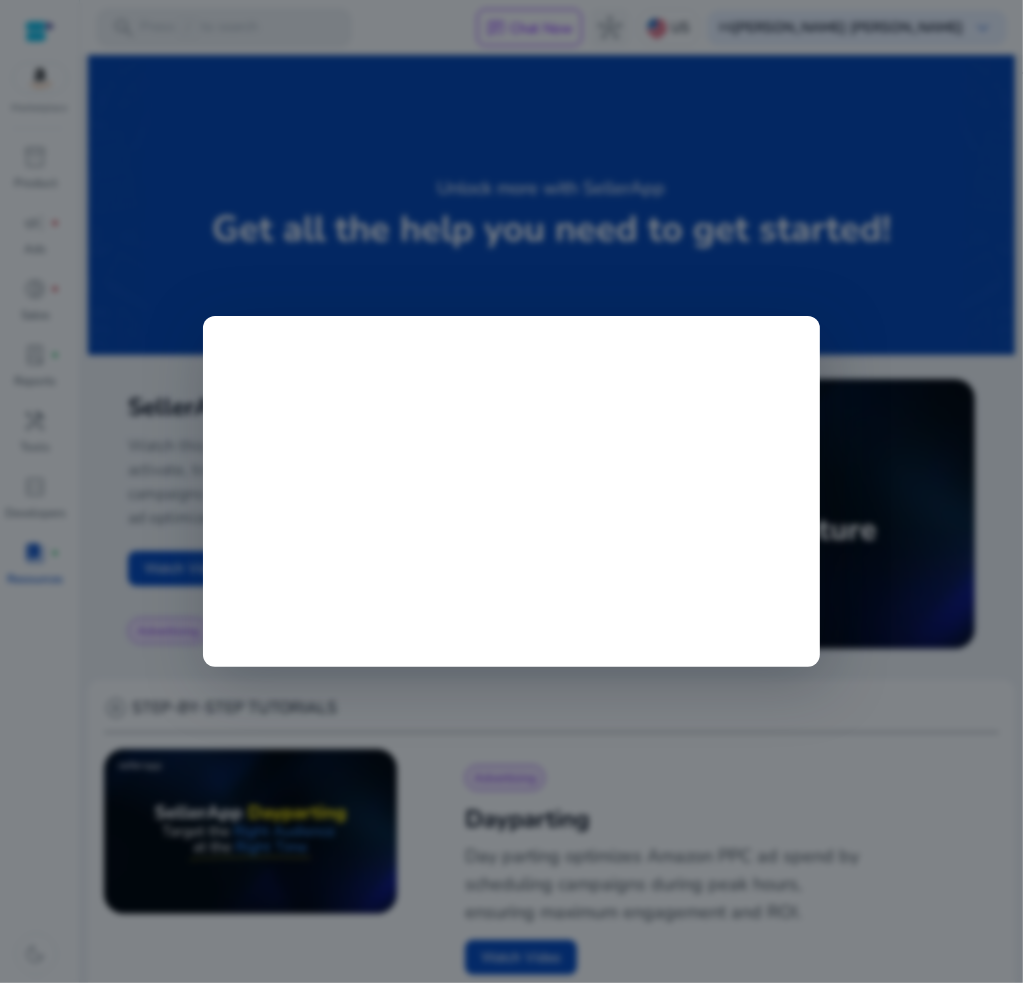 scroll, scrollTop: 0, scrollLeft: 0, axis: both 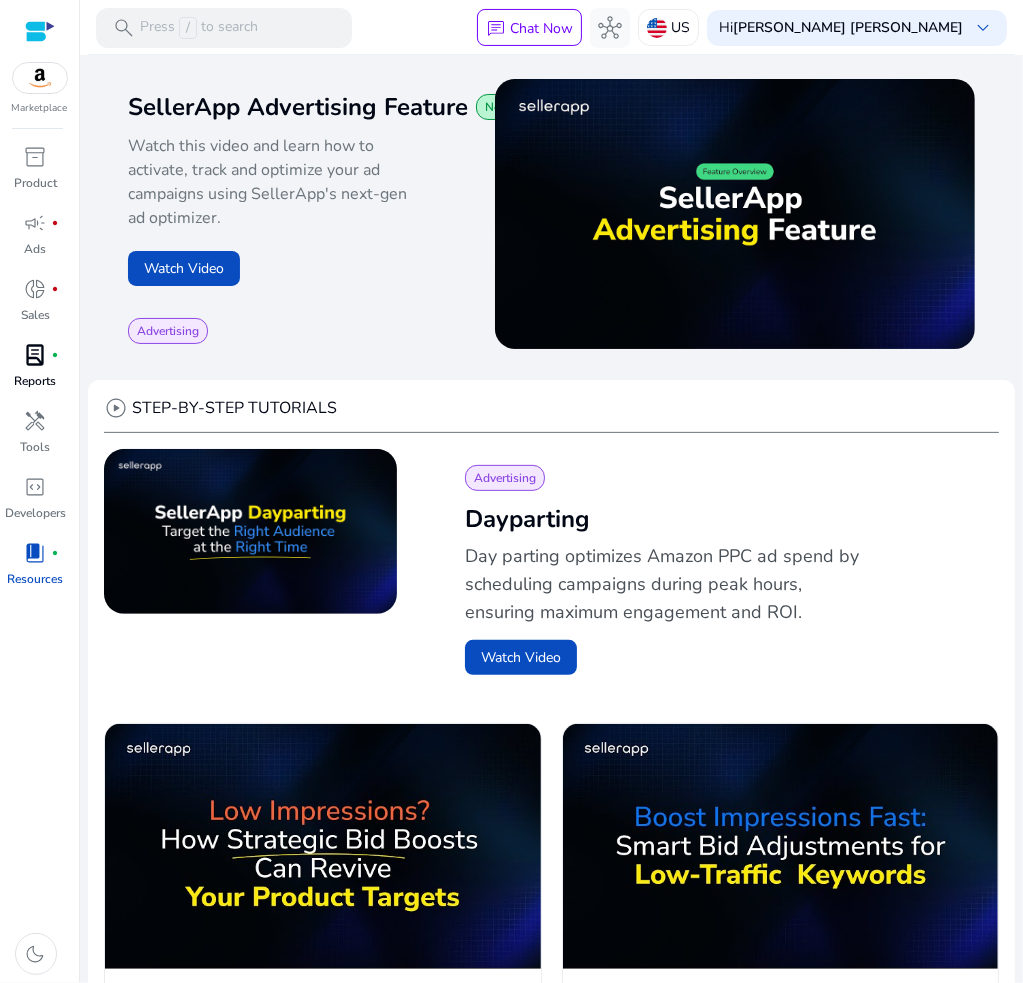 click on "lab_profile" at bounding box center [36, 355] 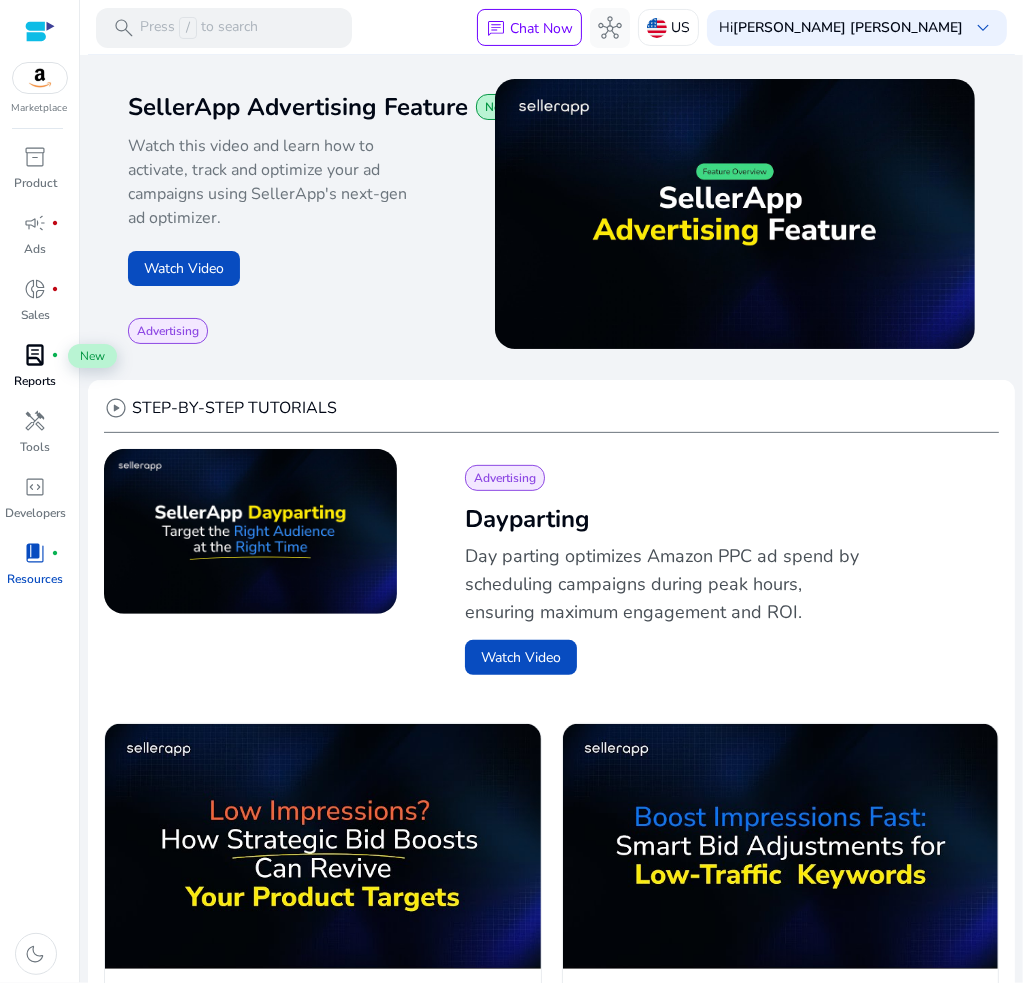 scroll, scrollTop: 0, scrollLeft: 0, axis: both 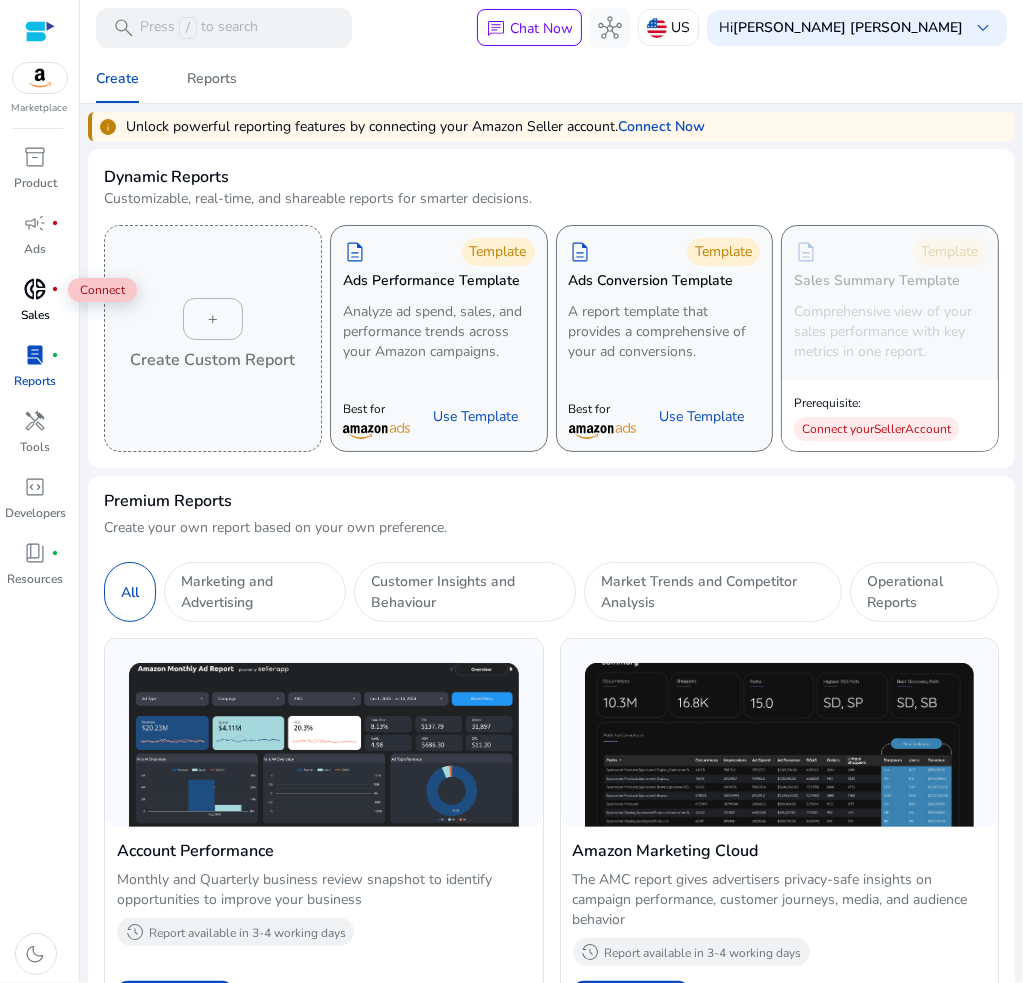 click on "donut_small   fiber_manual_record" at bounding box center (36, 289) 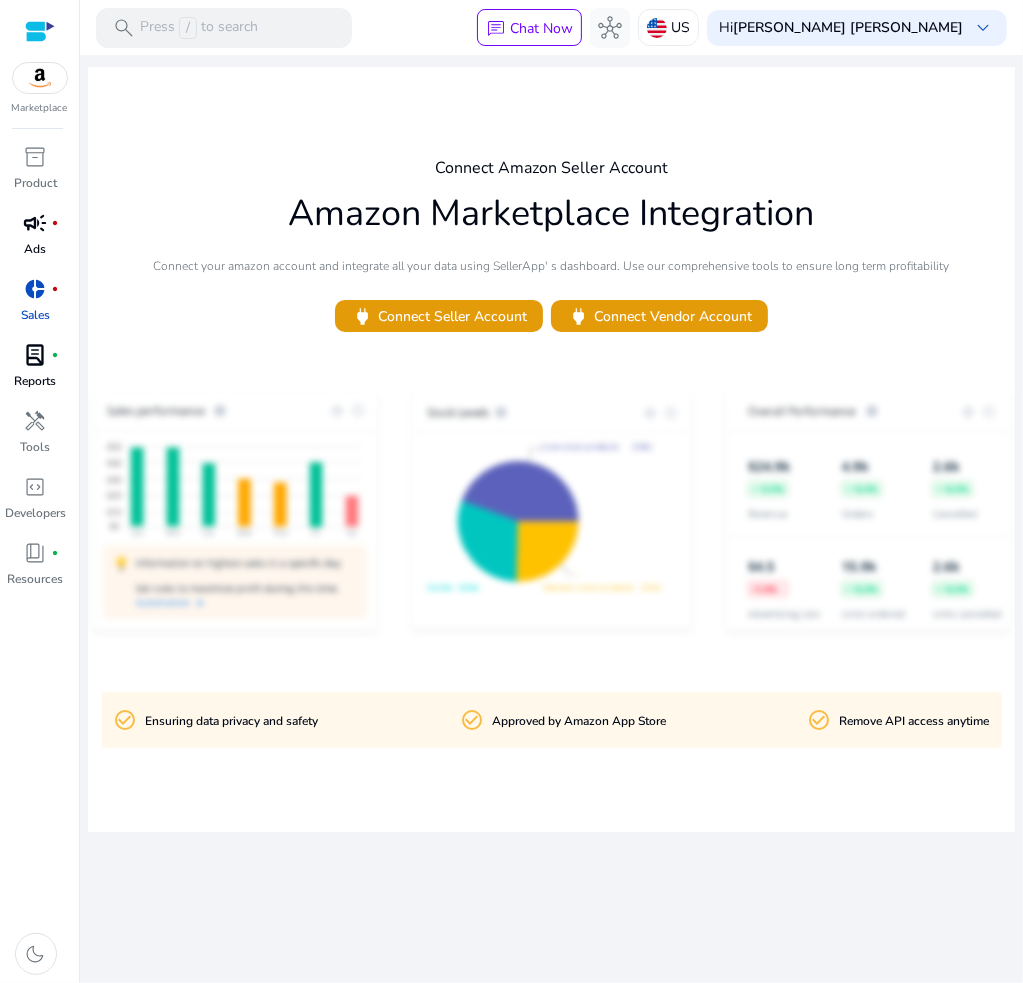 click on "campaign" at bounding box center (36, 223) 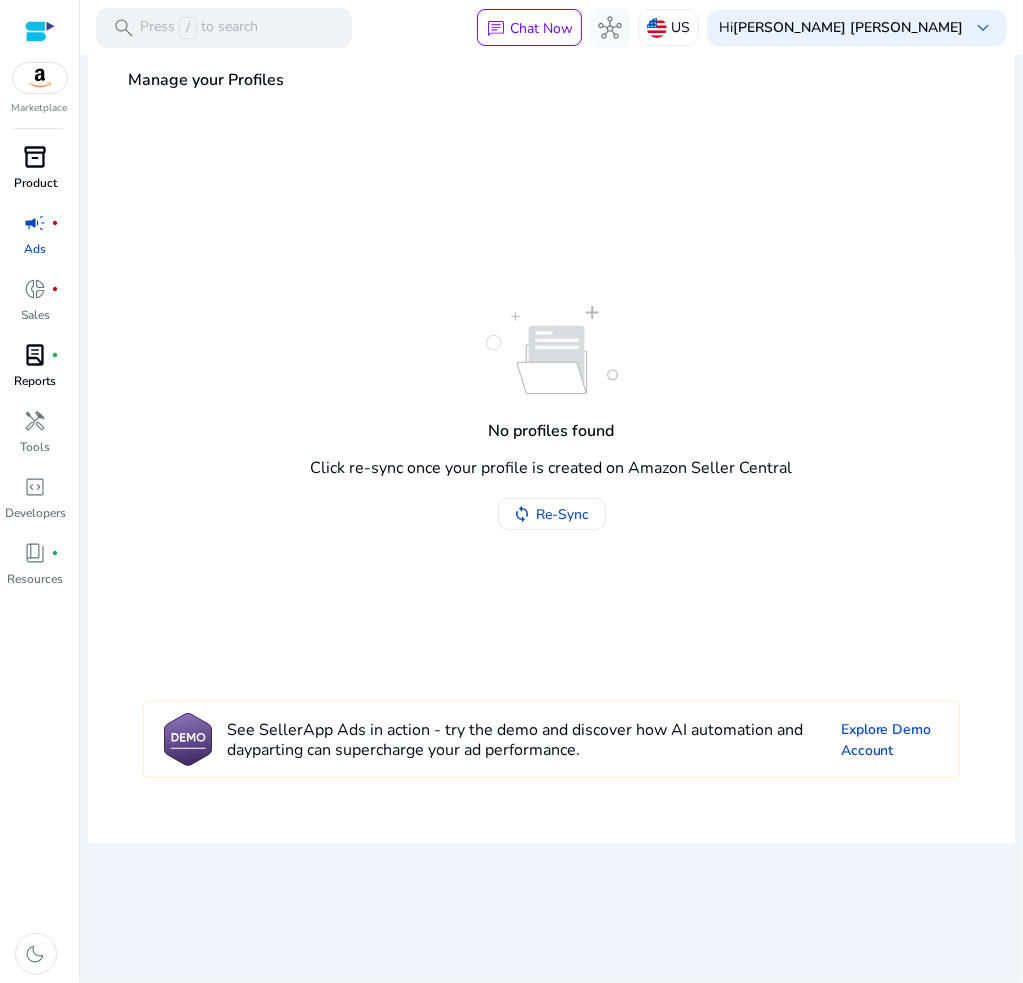 click on "inventory_2" at bounding box center (36, 157) 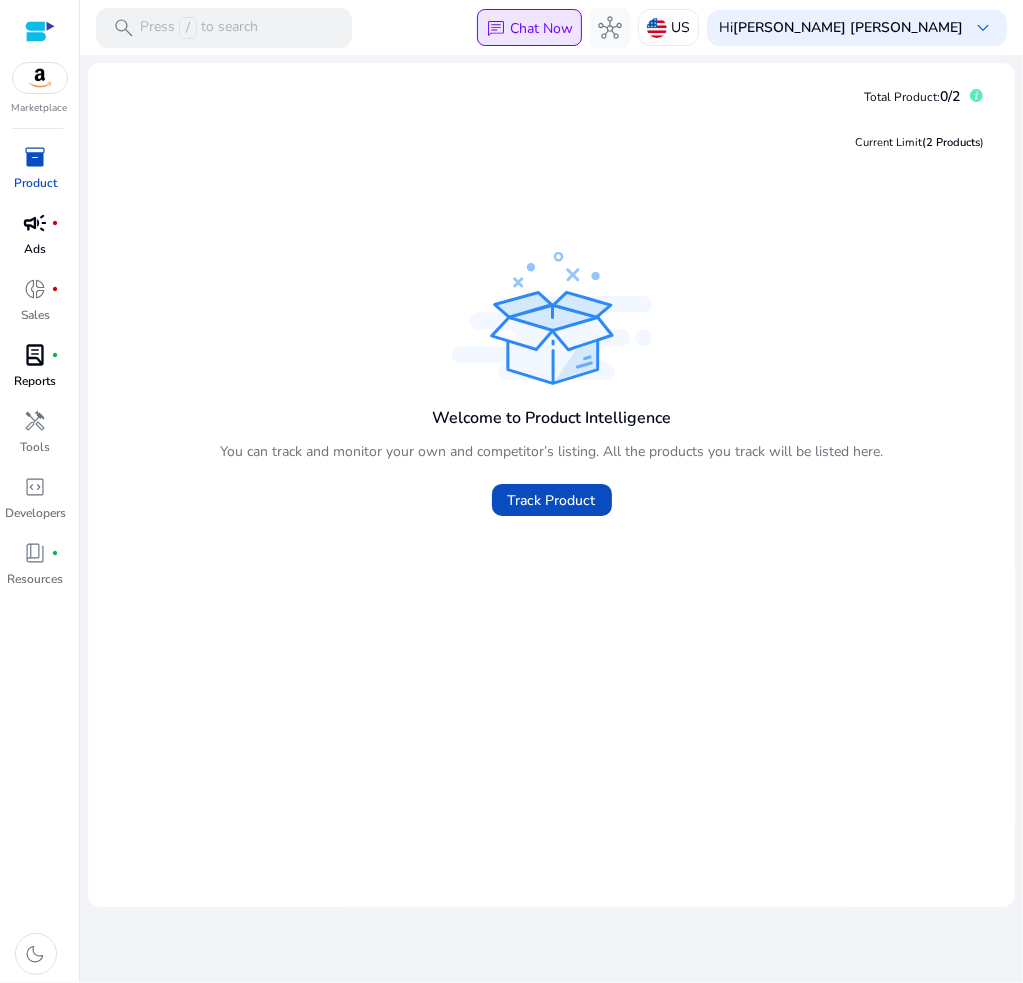 click on "Chat Now" at bounding box center [541, 28] 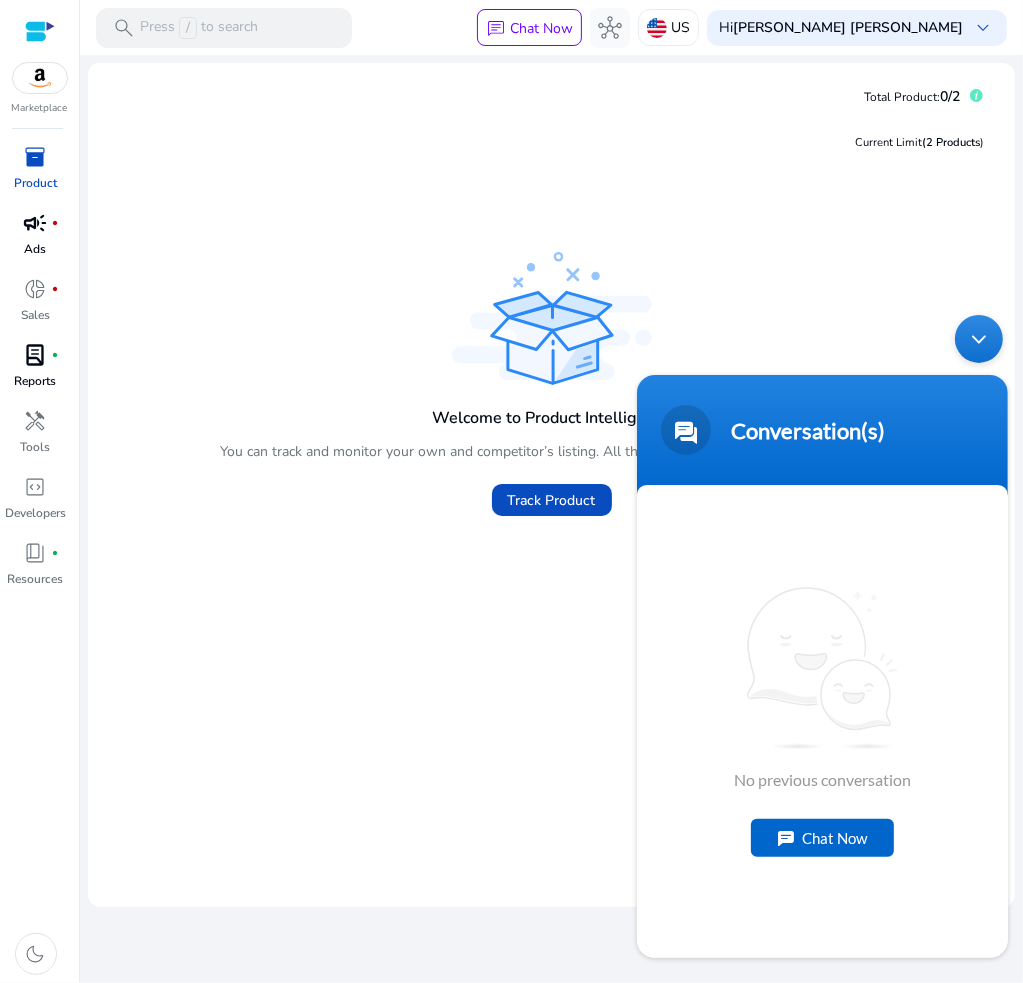 click at bounding box center (978, 338) 